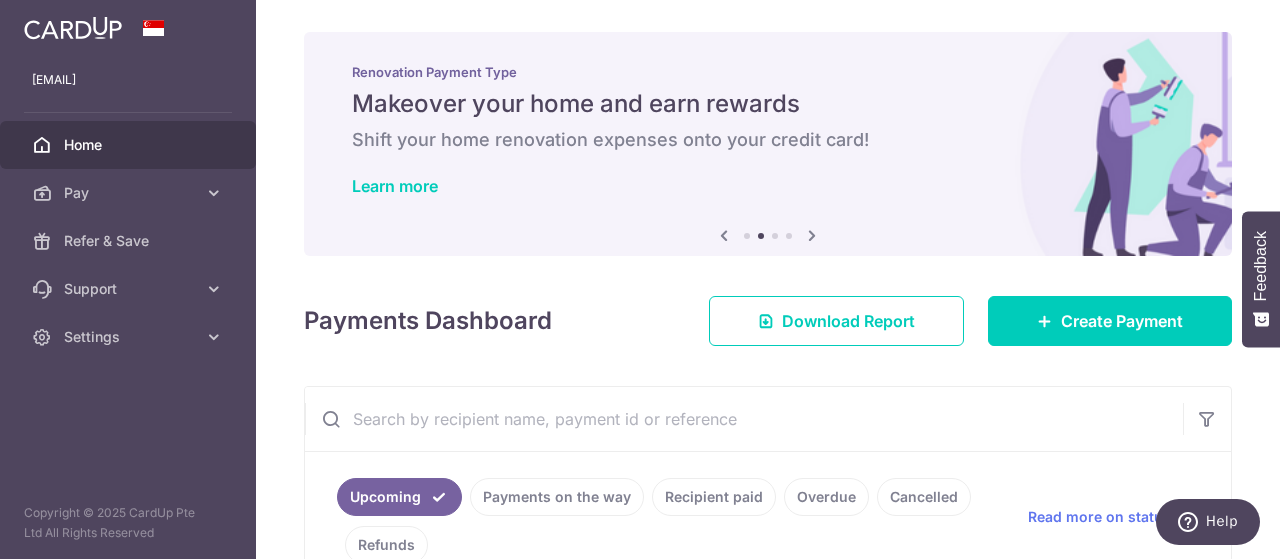 scroll, scrollTop: 0, scrollLeft: 0, axis: both 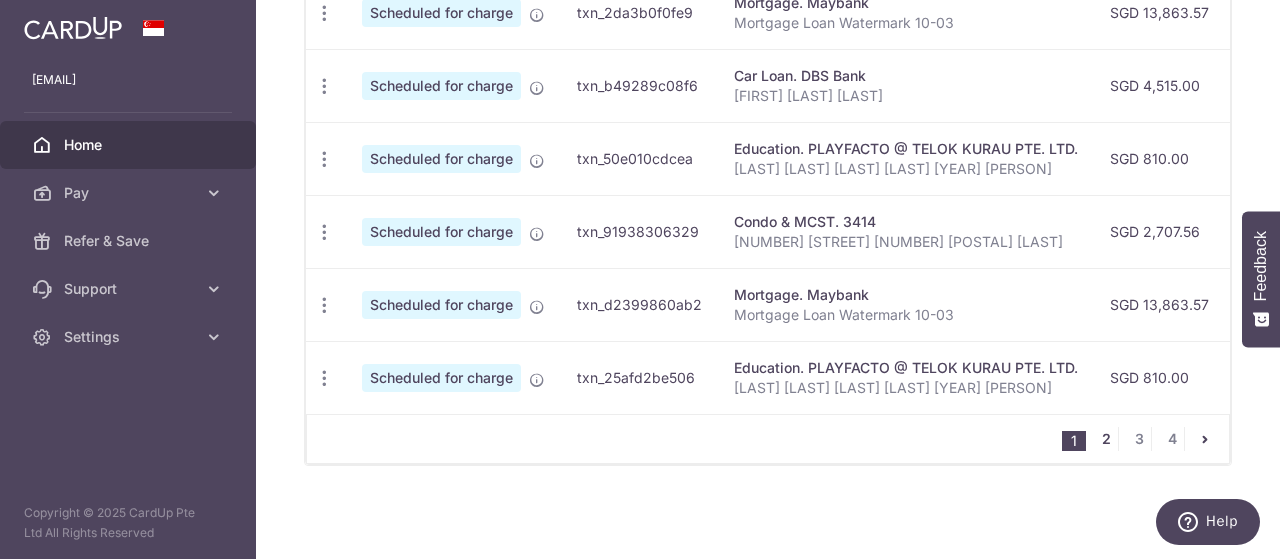 click on "2" at bounding box center (1106, 439) 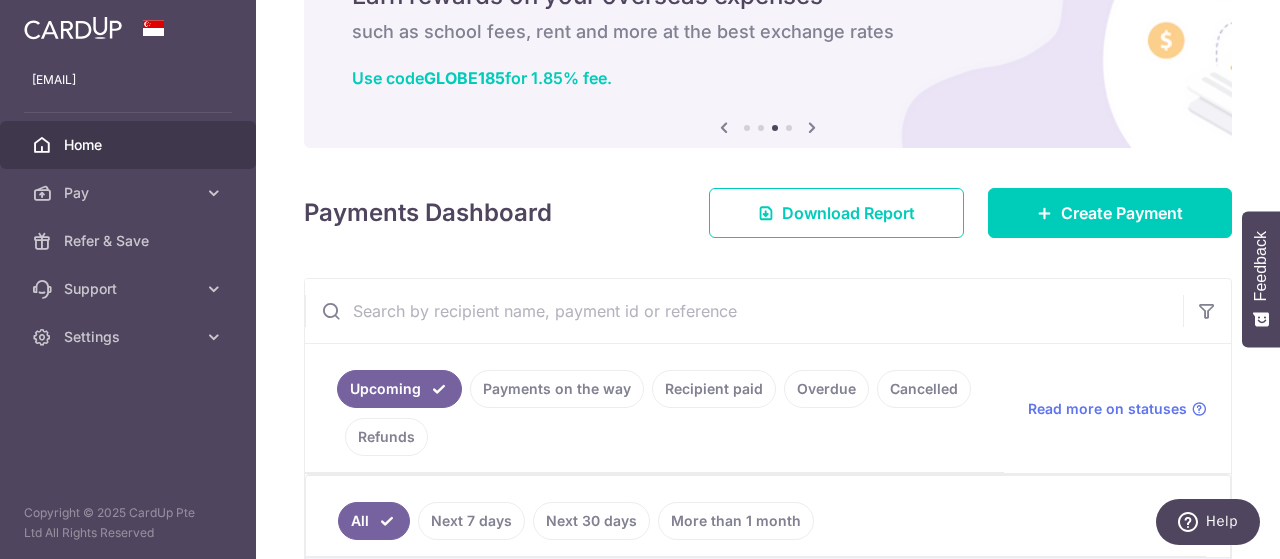 scroll, scrollTop: 200, scrollLeft: 0, axis: vertical 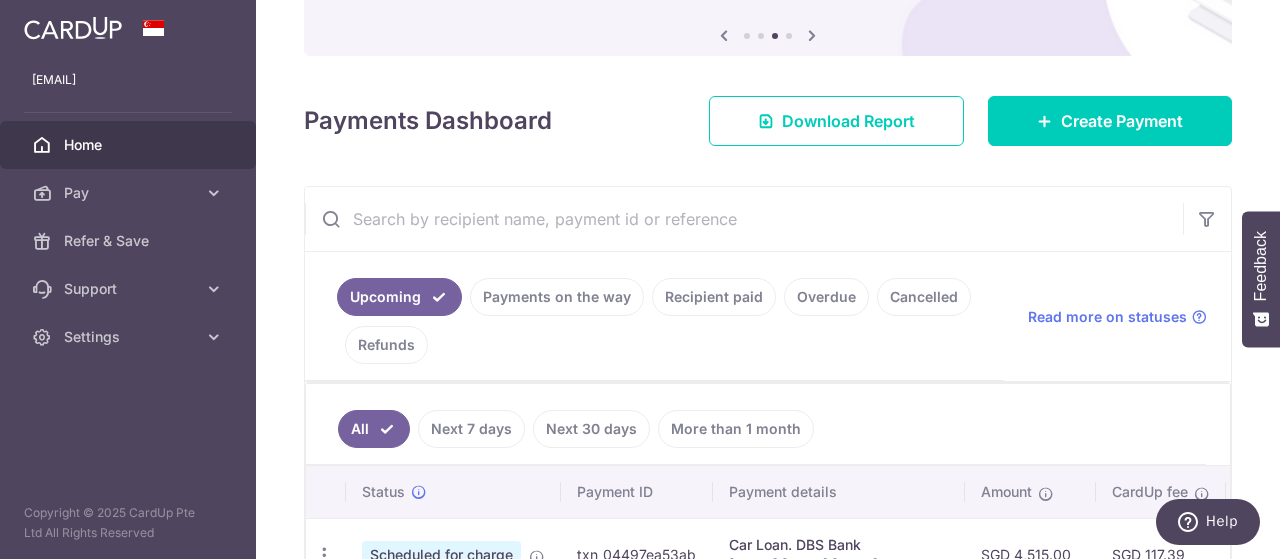 click at bounding box center [744, 219] 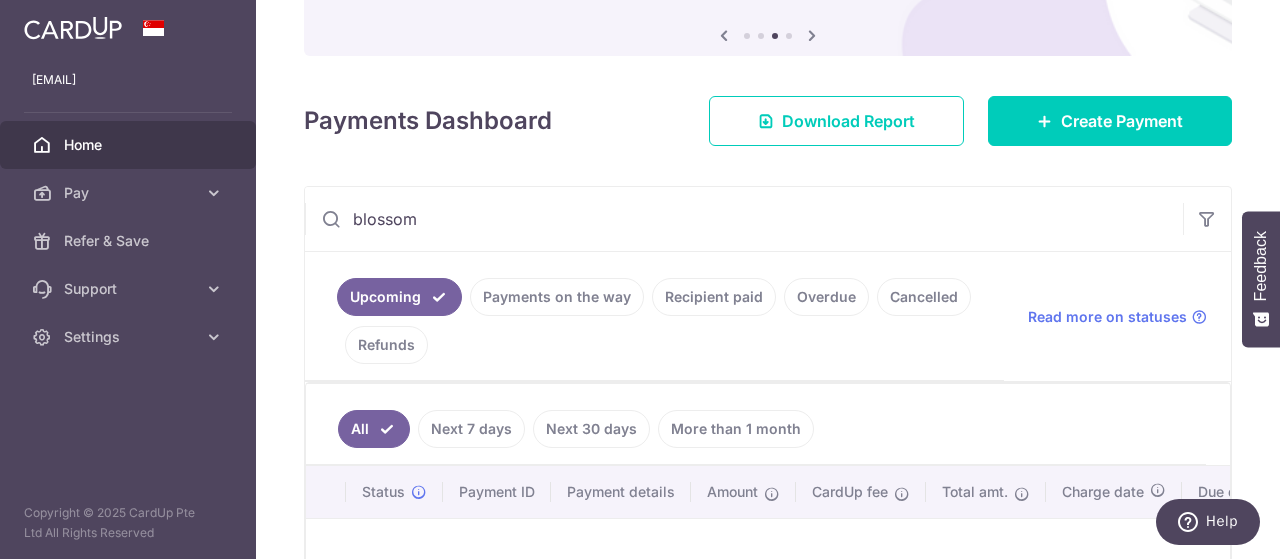 scroll, scrollTop: 400, scrollLeft: 0, axis: vertical 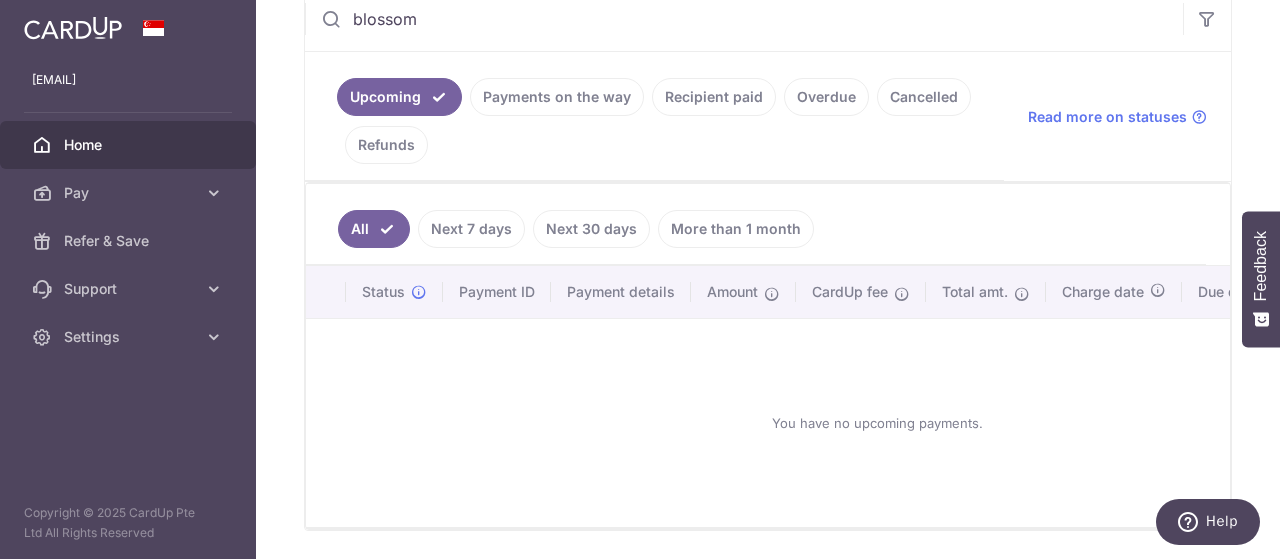 type on "blossom" 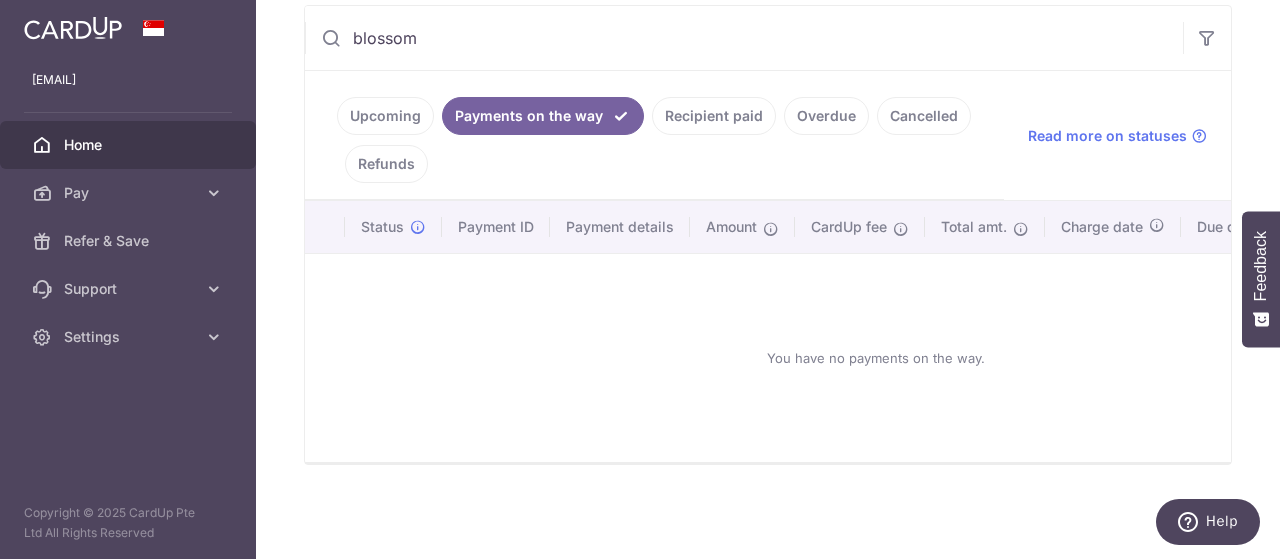 click on "Recipient paid" at bounding box center (714, 116) 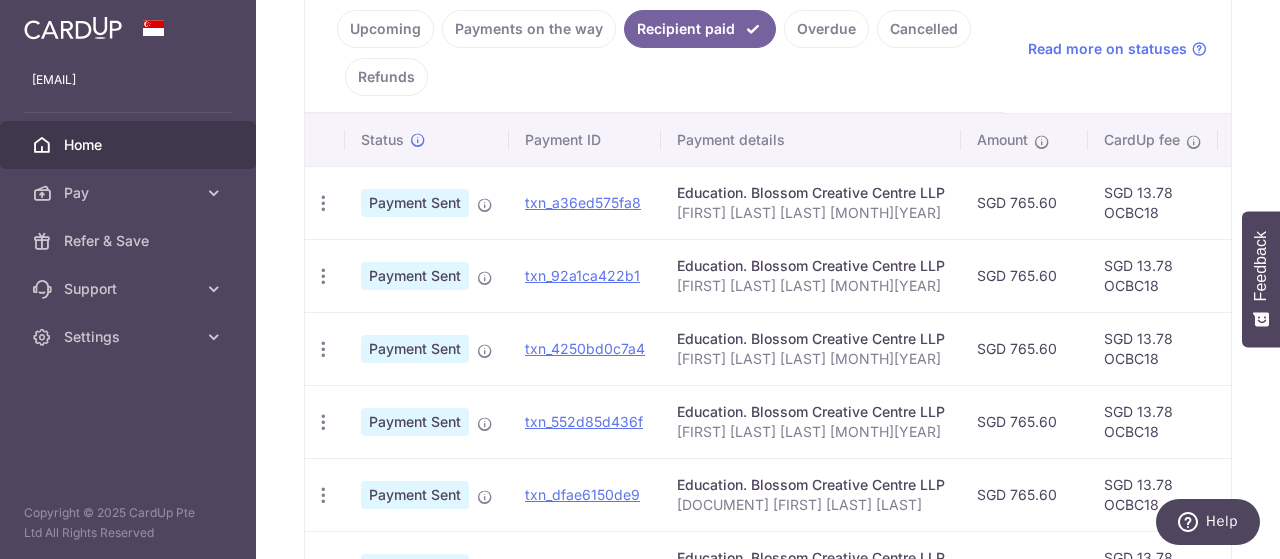 scroll, scrollTop: 500, scrollLeft: 0, axis: vertical 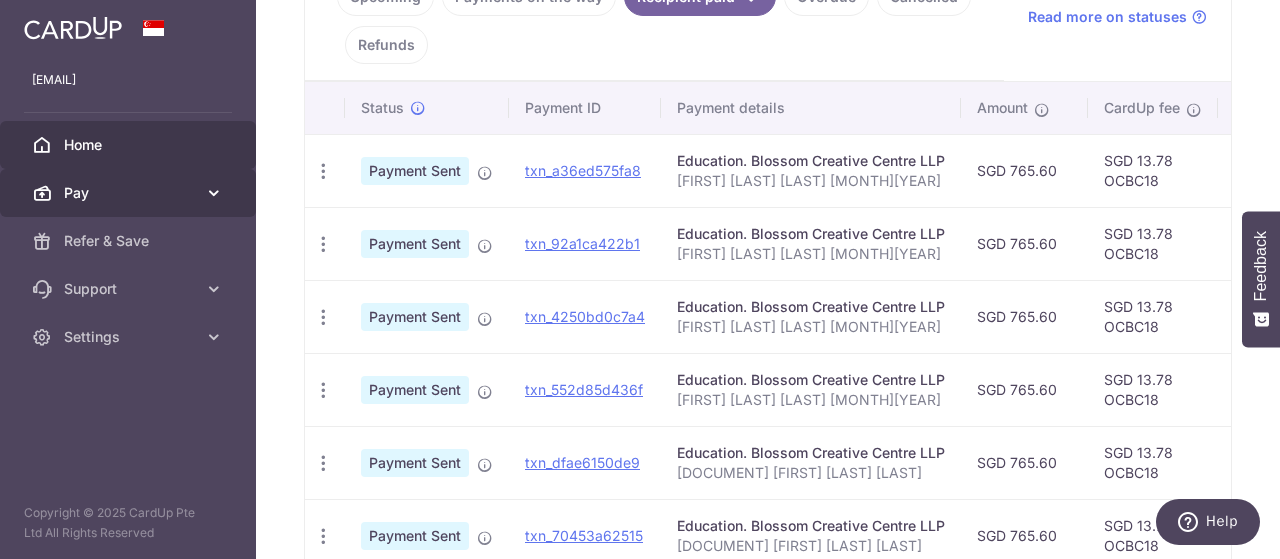 click on "Pay" at bounding box center [130, 193] 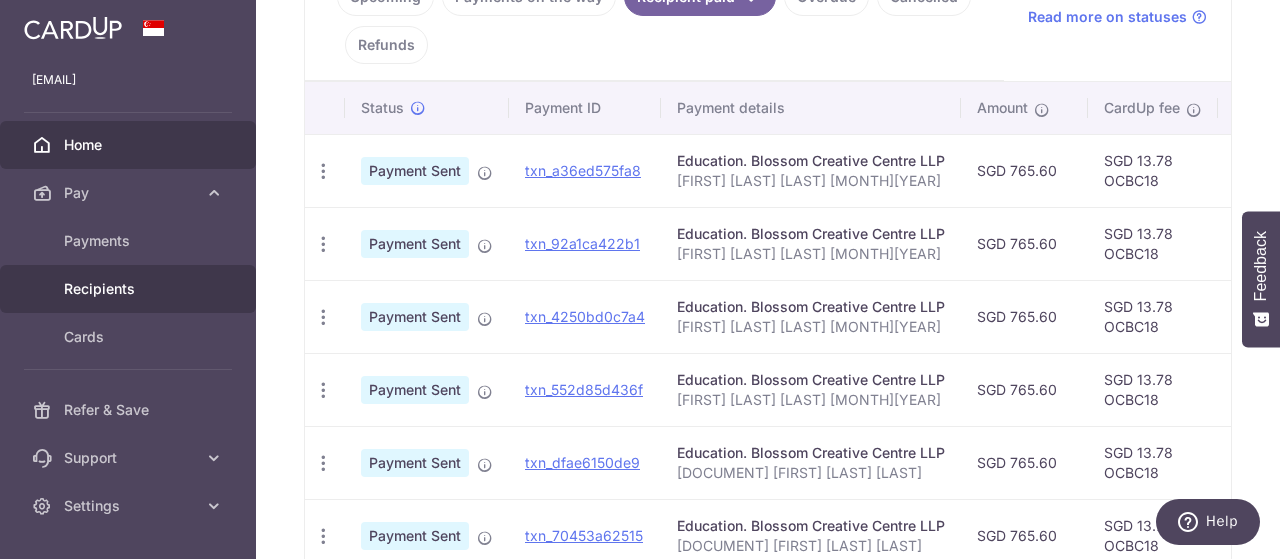 click on "Recipients" at bounding box center [130, 289] 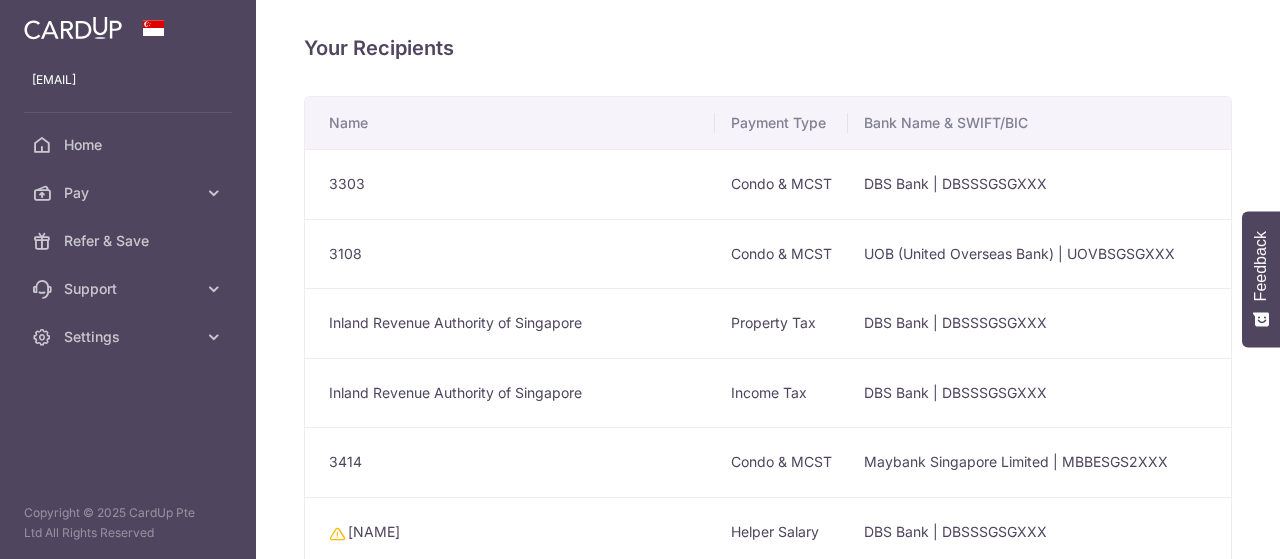 scroll, scrollTop: 0, scrollLeft: 0, axis: both 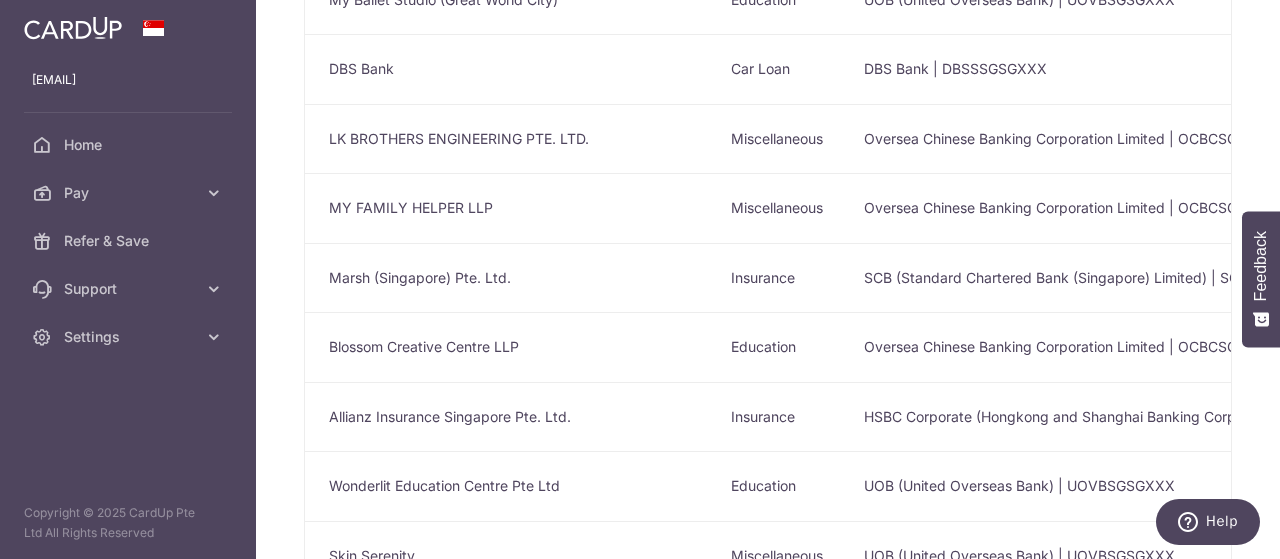 click on "Education" at bounding box center (781, 347) 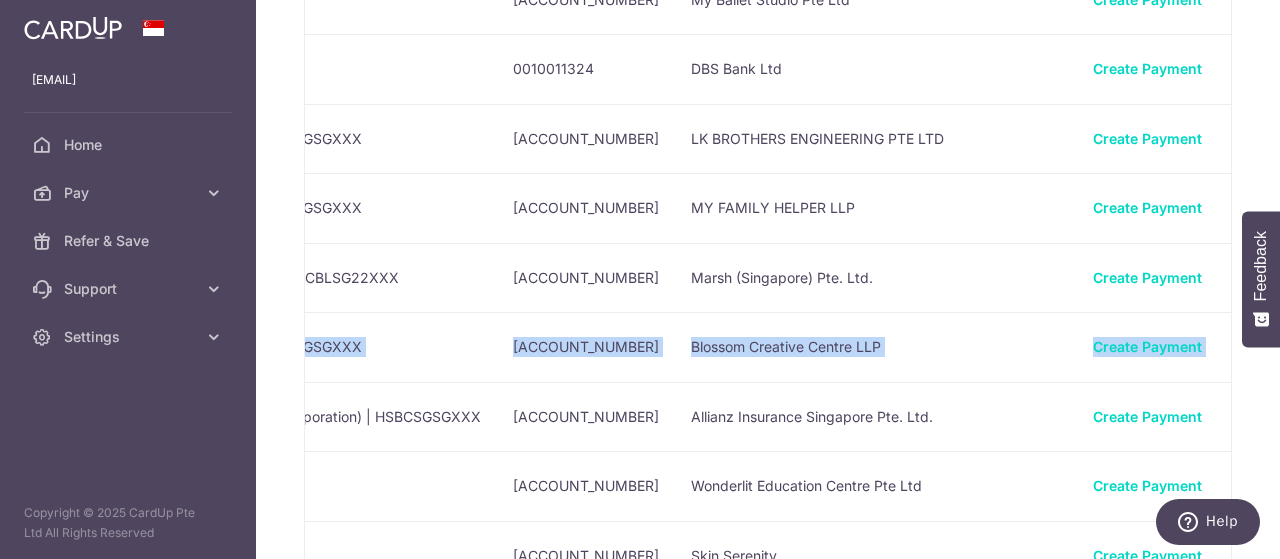 drag, startPoint x: 550, startPoint y: 332, endPoint x: 1221, endPoint y: 333, distance: 671.00073 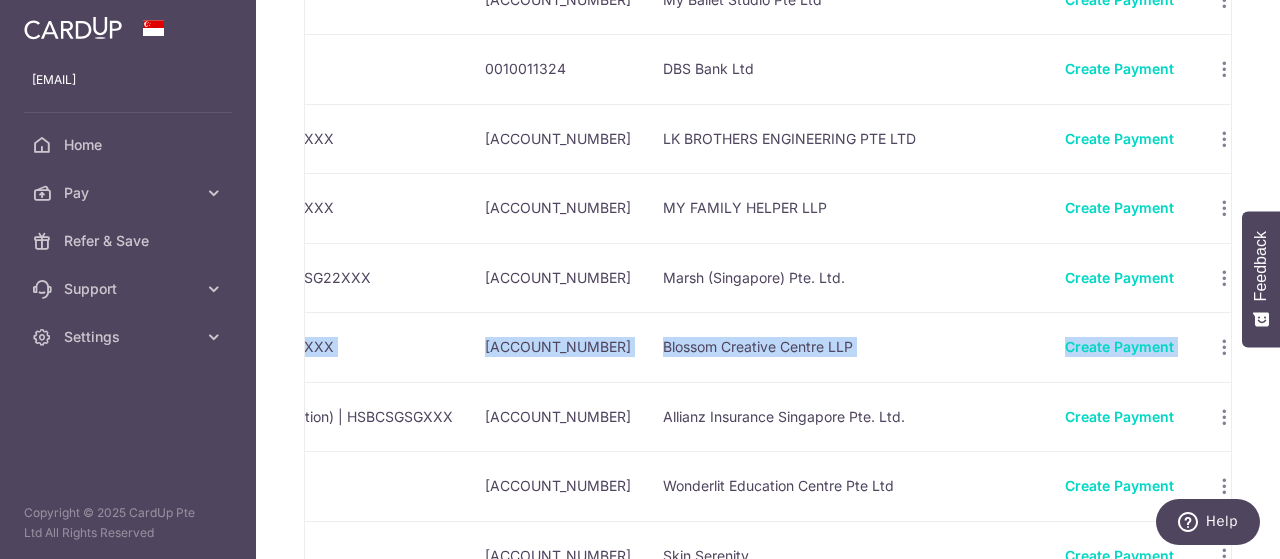 click on "Blossom Creative Centre LLP" at bounding box center (848, 347) 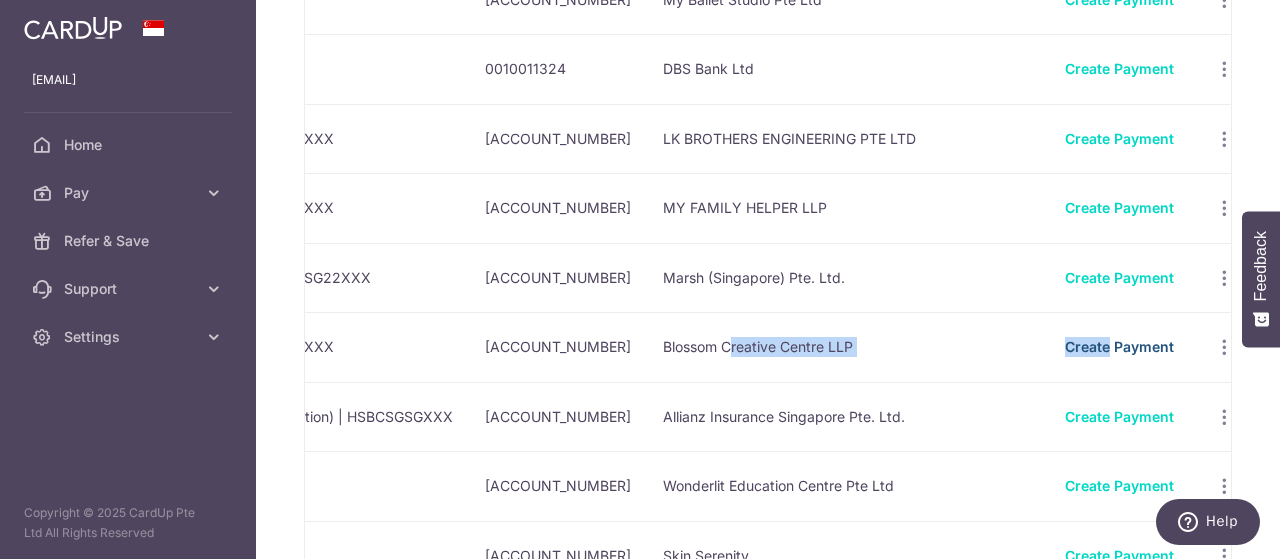 drag, startPoint x: 692, startPoint y: 326, endPoint x: 1063, endPoint y: 335, distance: 371.10916 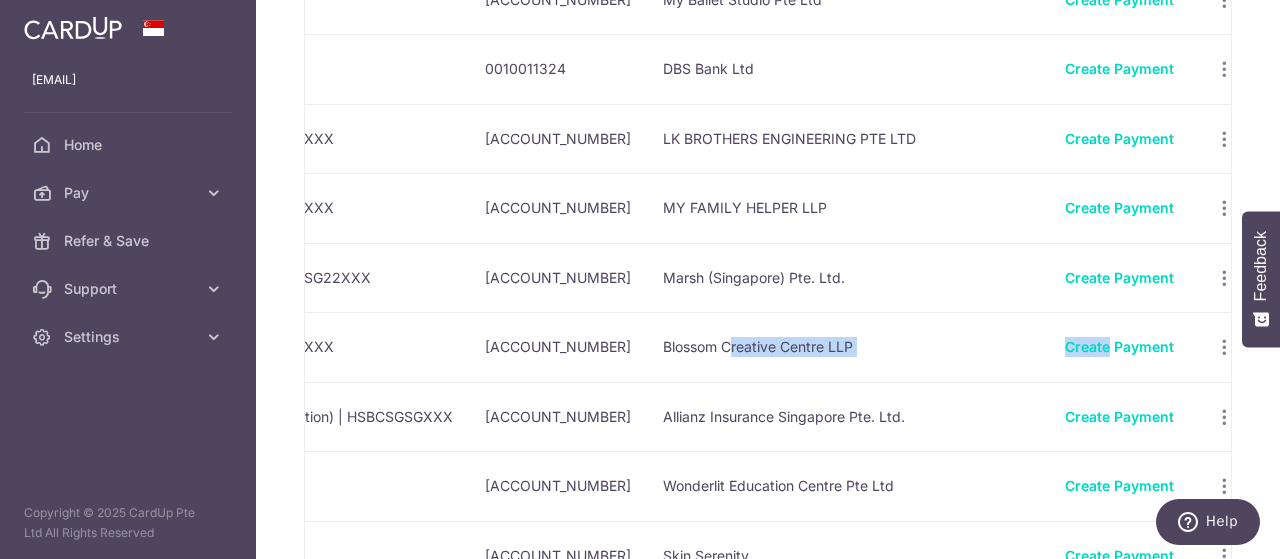 click on "Blossom Creative Centre LLP" at bounding box center [848, 347] 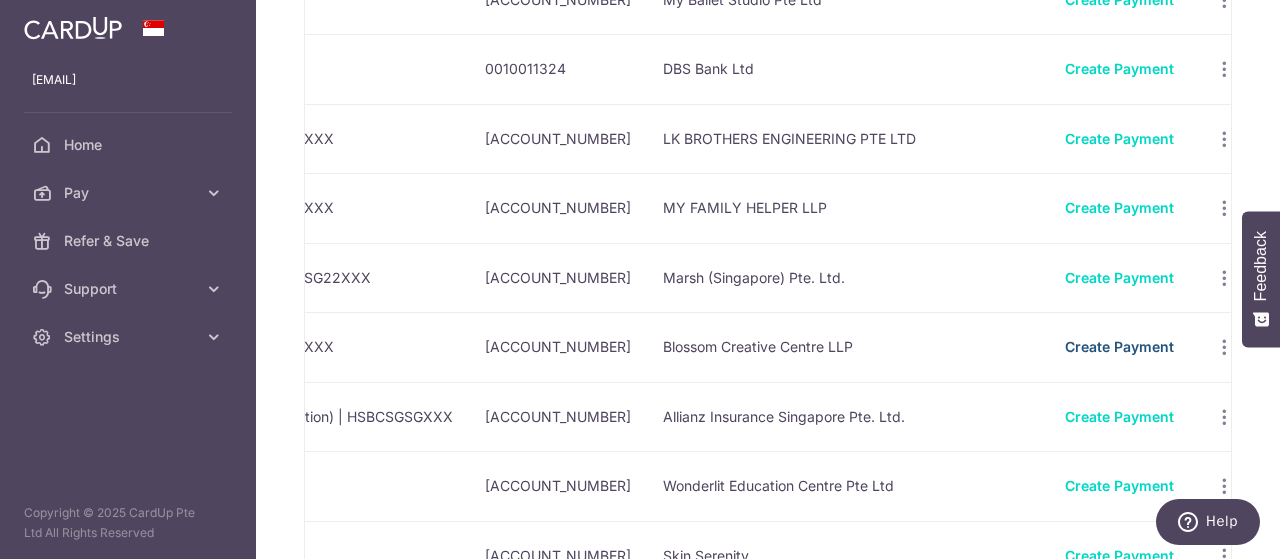 click on "Create Payment" at bounding box center (1119, 346) 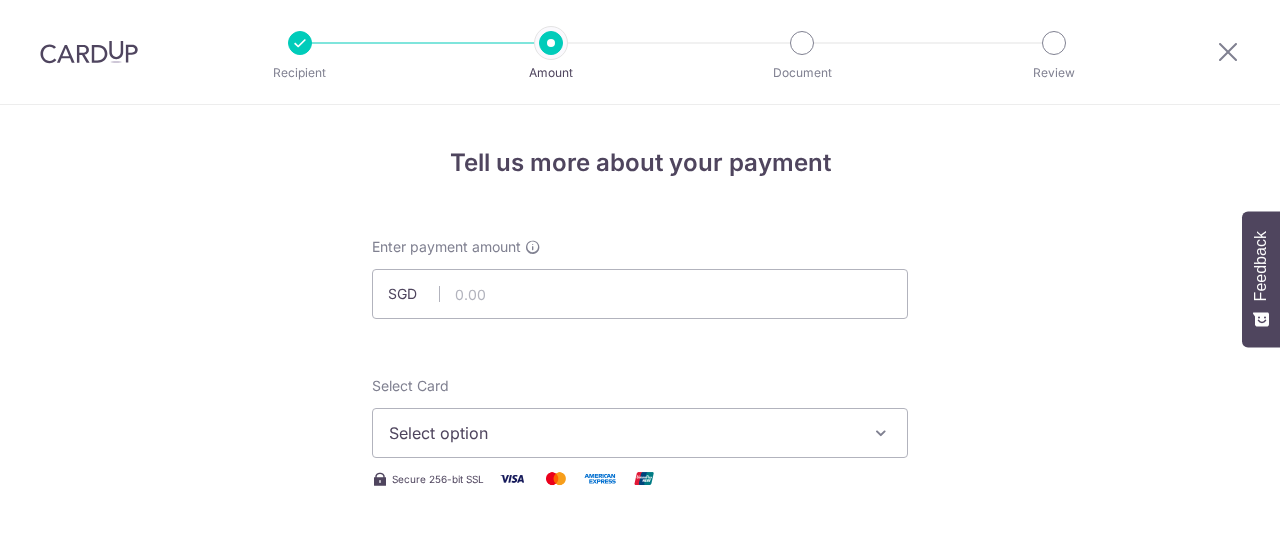 scroll, scrollTop: 0, scrollLeft: 0, axis: both 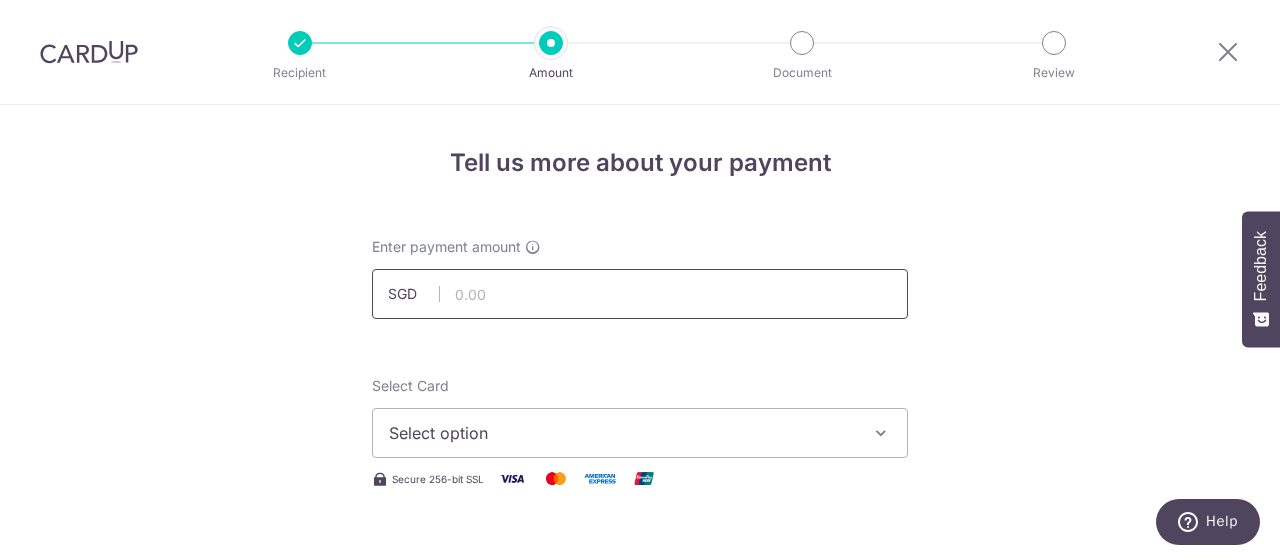 click at bounding box center [640, 294] 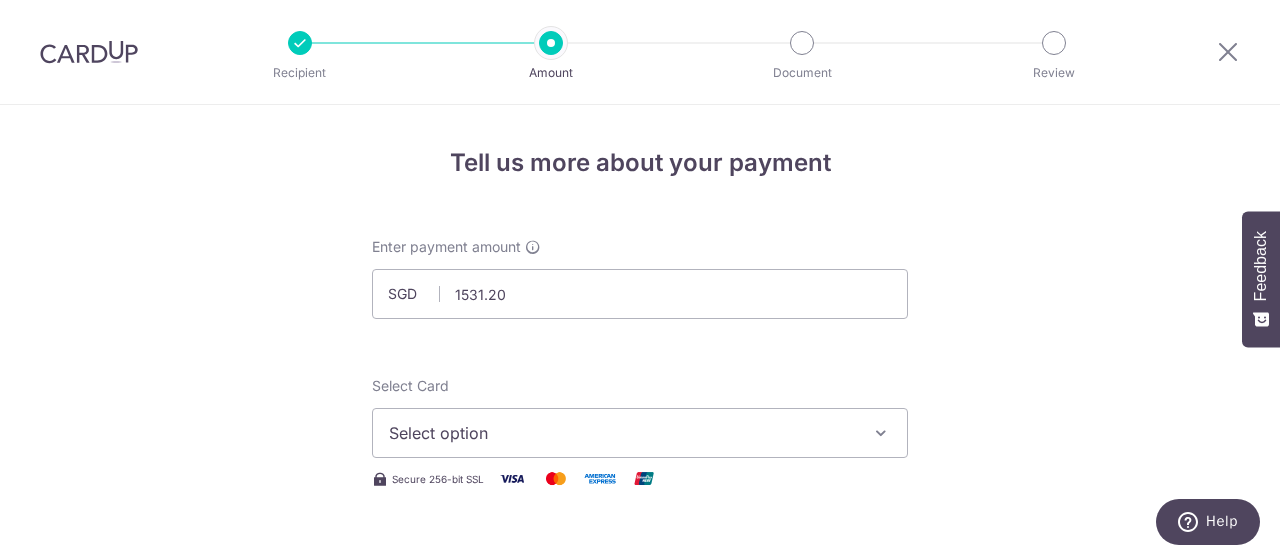 type on "1,531.20" 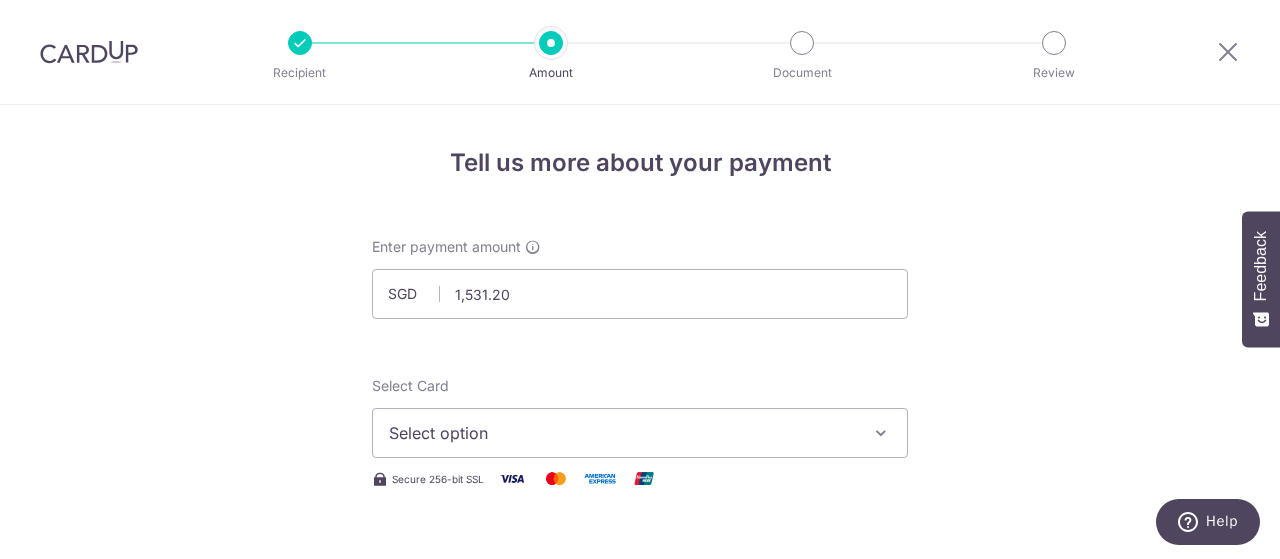 click on "Enter payment amount
SGD
1,531.20
1531.20
Select Card
Select option
Add credit card
Your Cards
**** 4075
**** 1000
**** 9011
**** 3615
**** 6266
Secure 256-bit SSL
Text
New card details" at bounding box center [640, 1028] 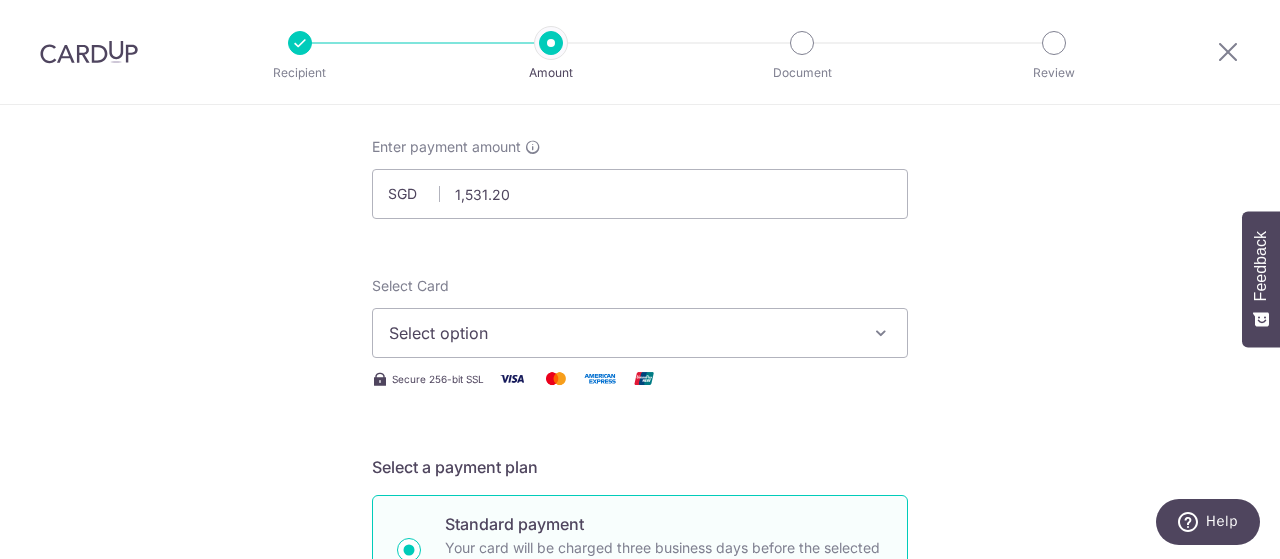 click on "Select option" at bounding box center (622, 333) 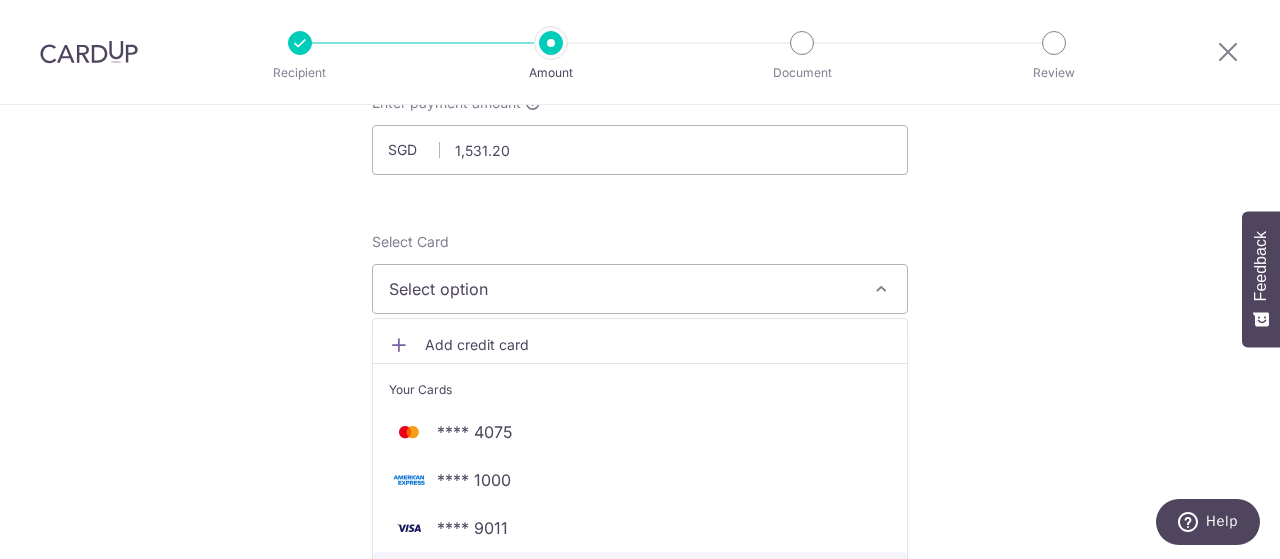 scroll, scrollTop: 300, scrollLeft: 0, axis: vertical 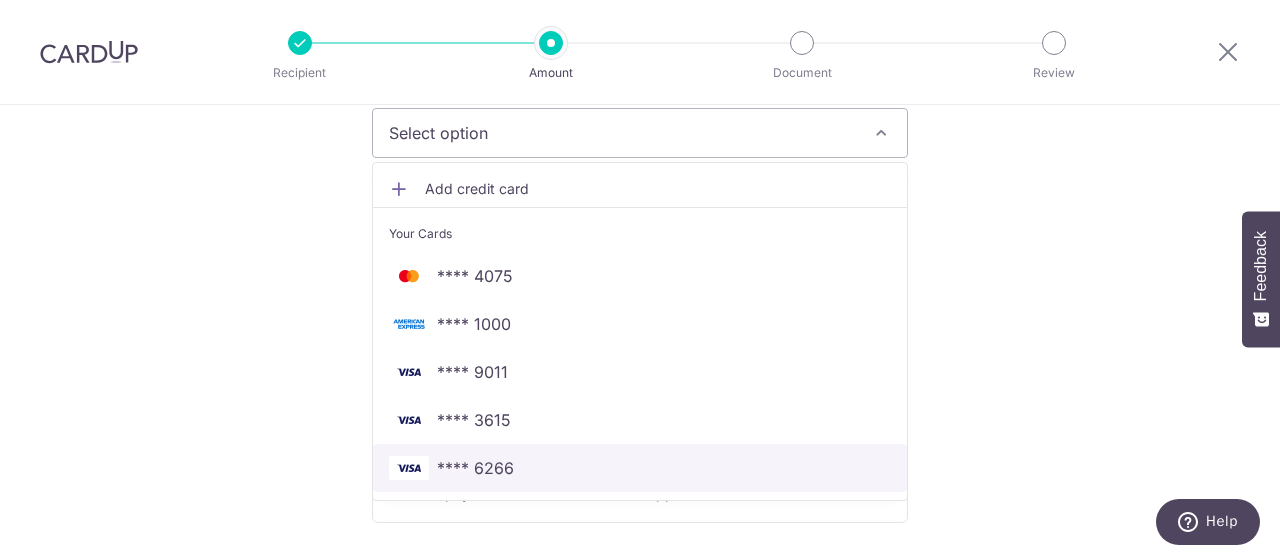 click on "**** 6266" at bounding box center (640, 468) 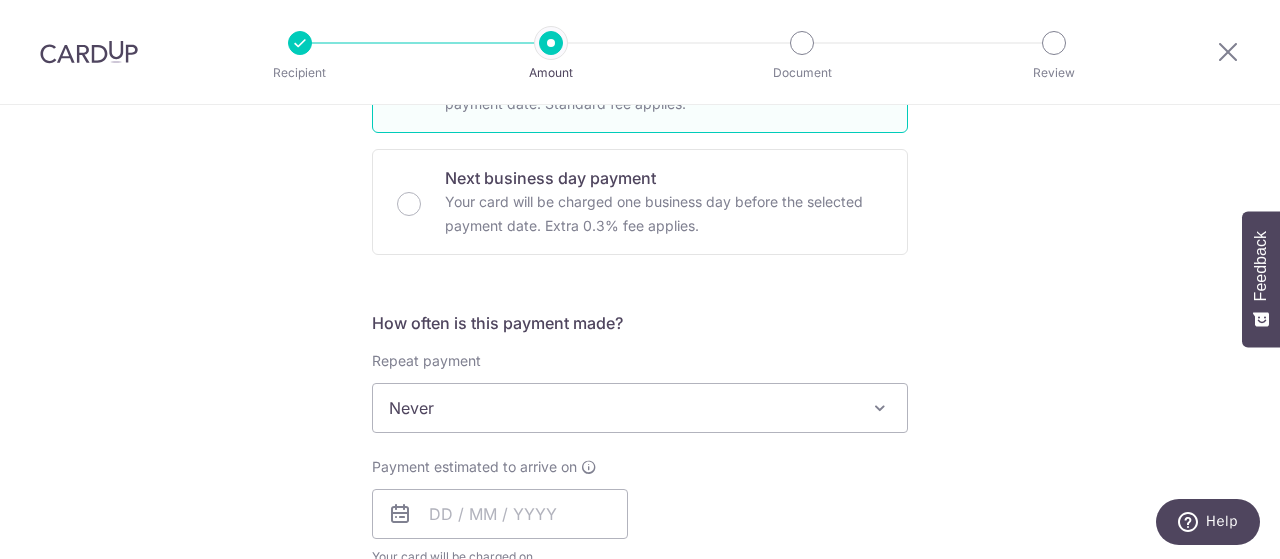scroll, scrollTop: 600, scrollLeft: 0, axis: vertical 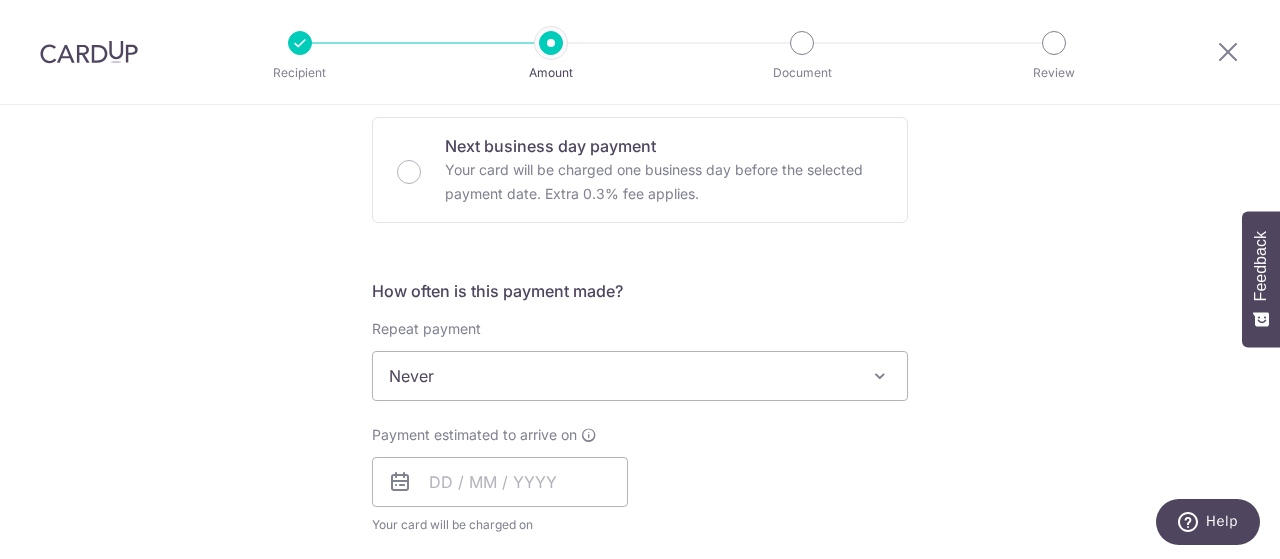 click on "Never" at bounding box center (640, 376) 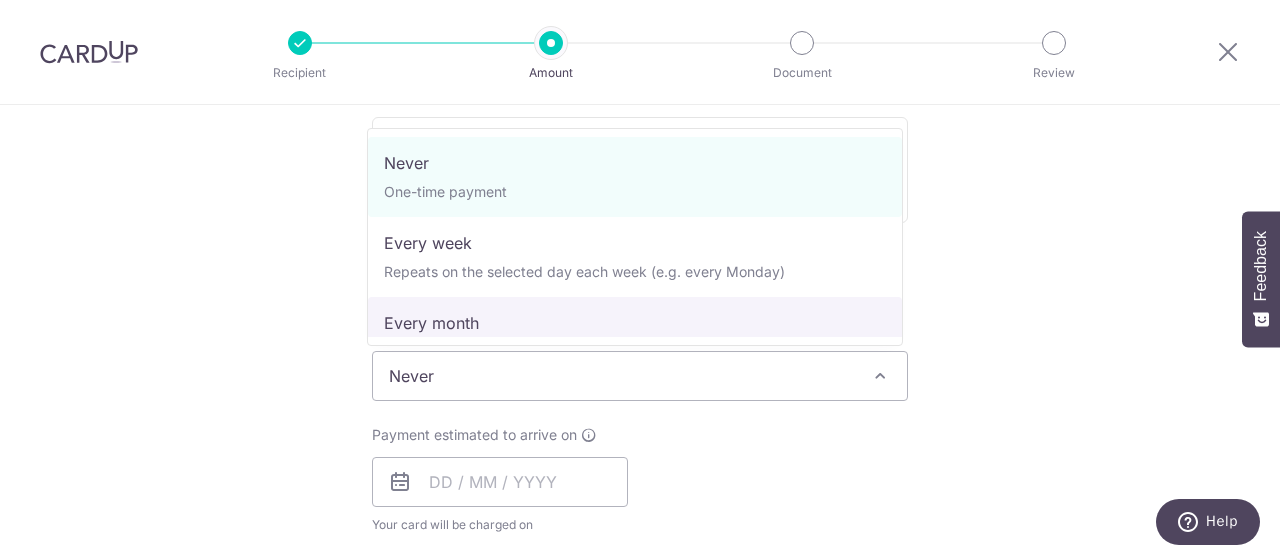 select on "3" 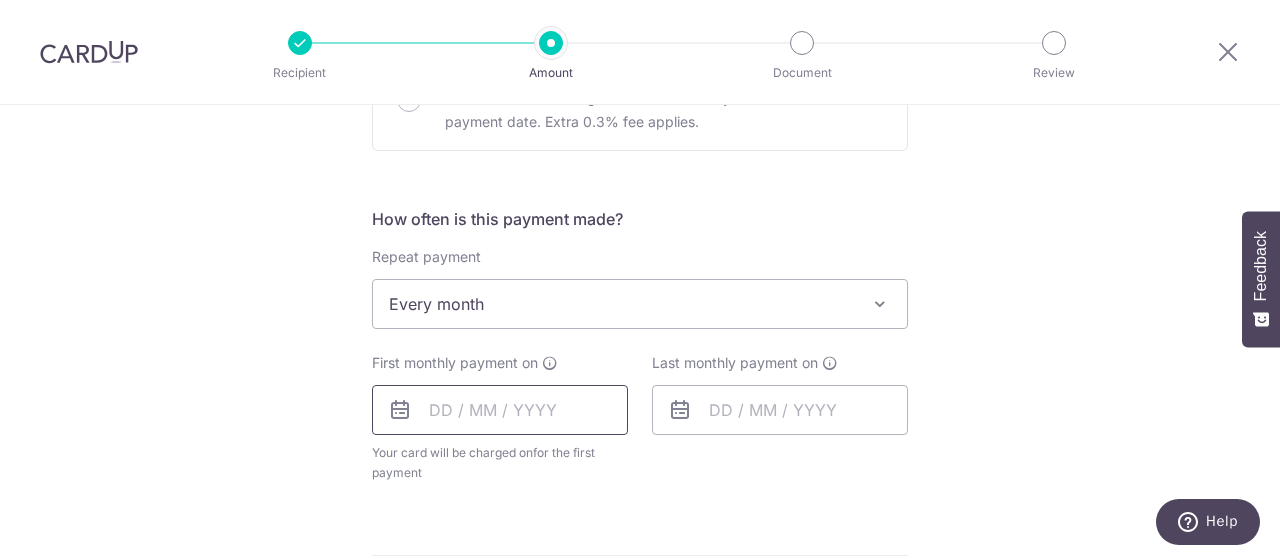 scroll, scrollTop: 700, scrollLeft: 0, axis: vertical 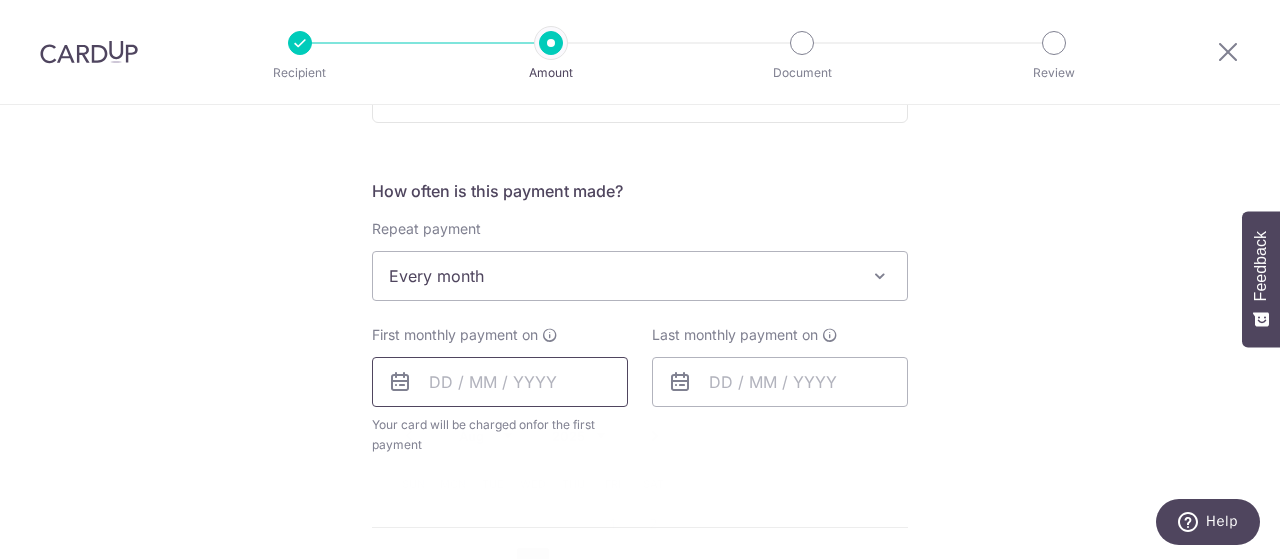 drag, startPoint x: 426, startPoint y: 384, endPoint x: 472, endPoint y: 373, distance: 47.296936 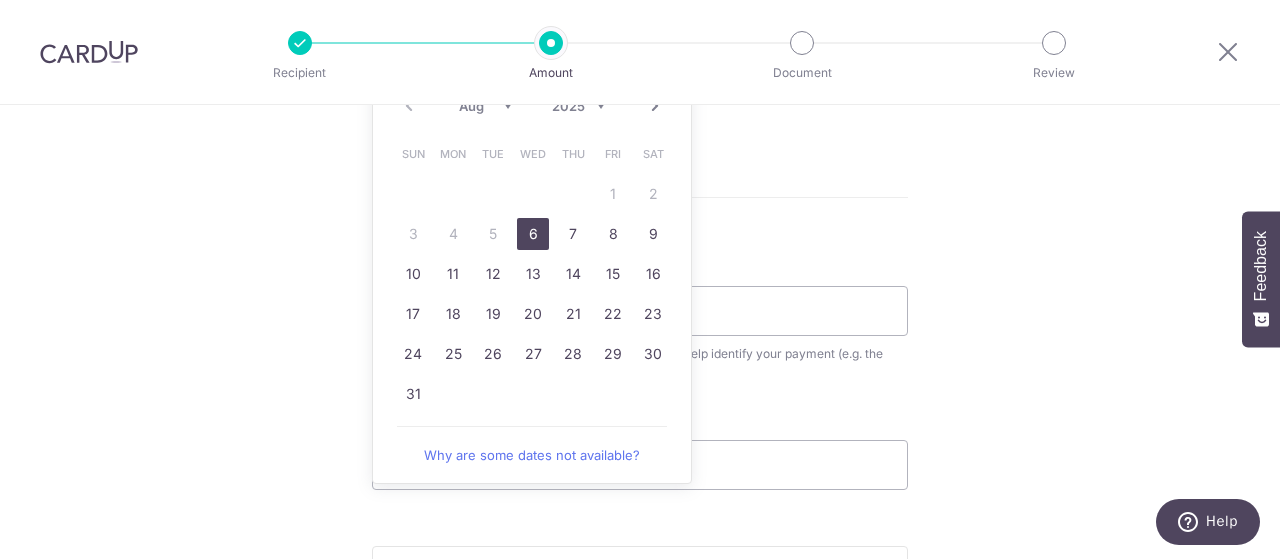 scroll, scrollTop: 1000, scrollLeft: 0, axis: vertical 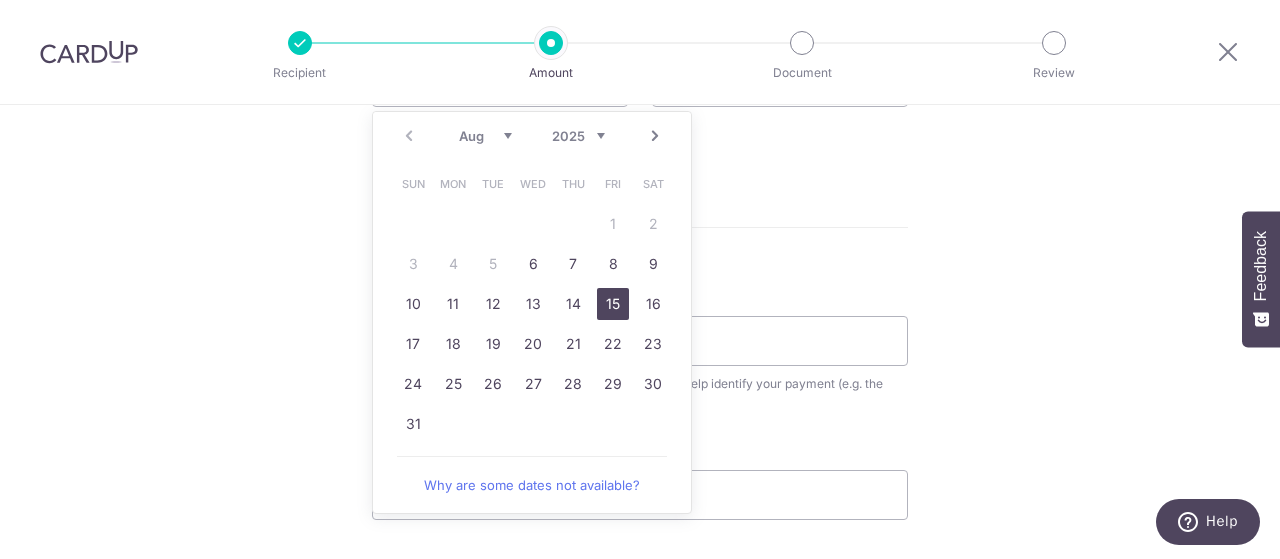 click on "15" at bounding box center (613, 304) 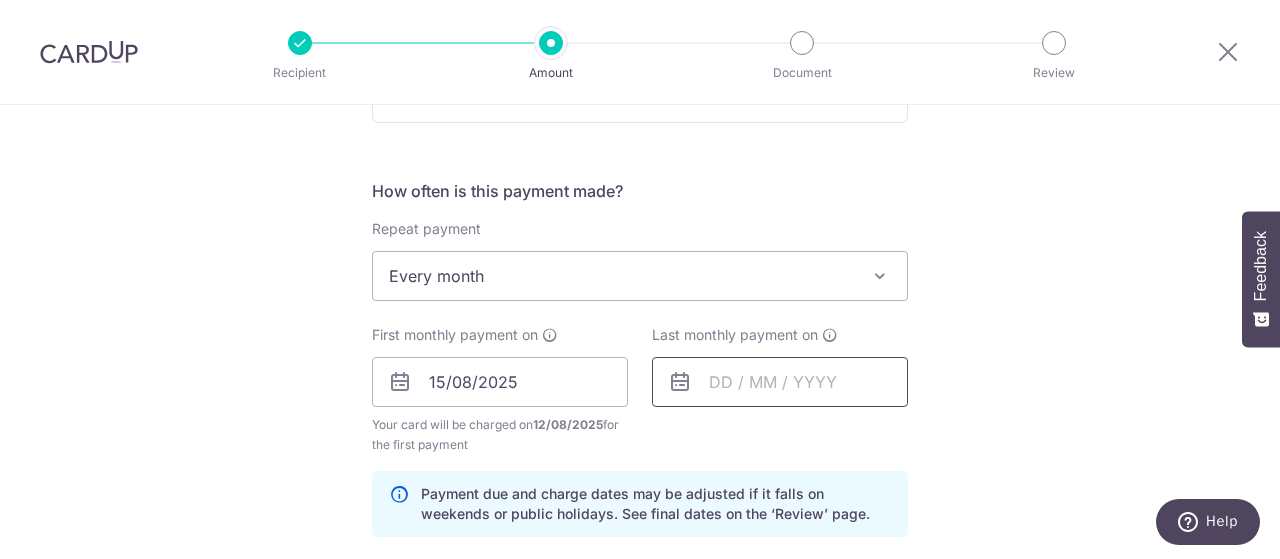 scroll, scrollTop: 800, scrollLeft: 0, axis: vertical 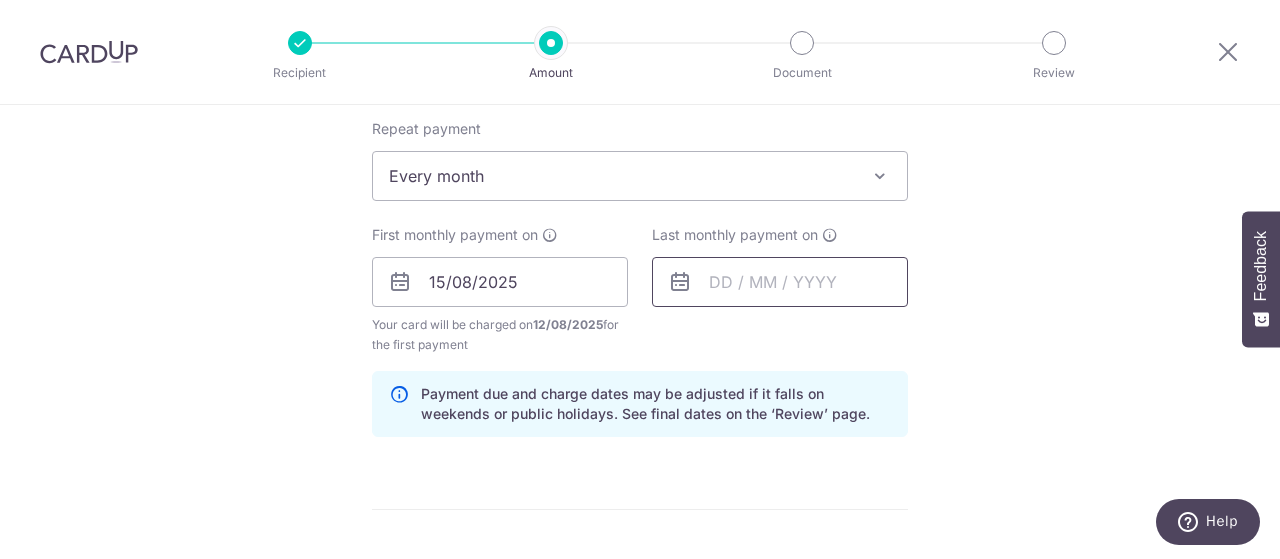 click at bounding box center (780, 282) 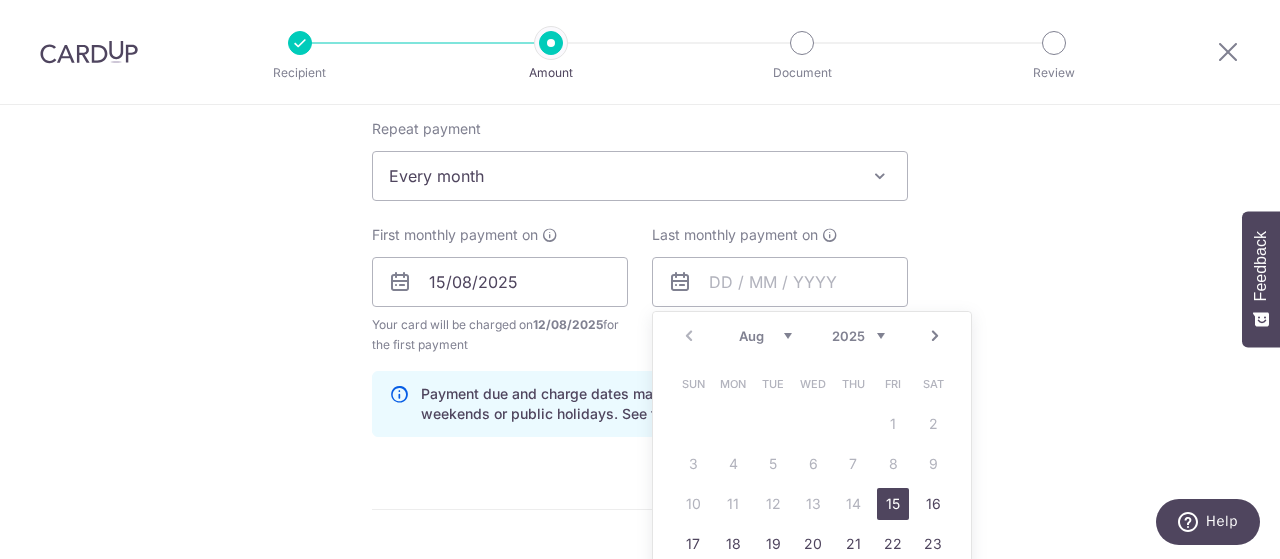 click on "Aug Sep Oct Nov Dec" at bounding box center [765, 336] 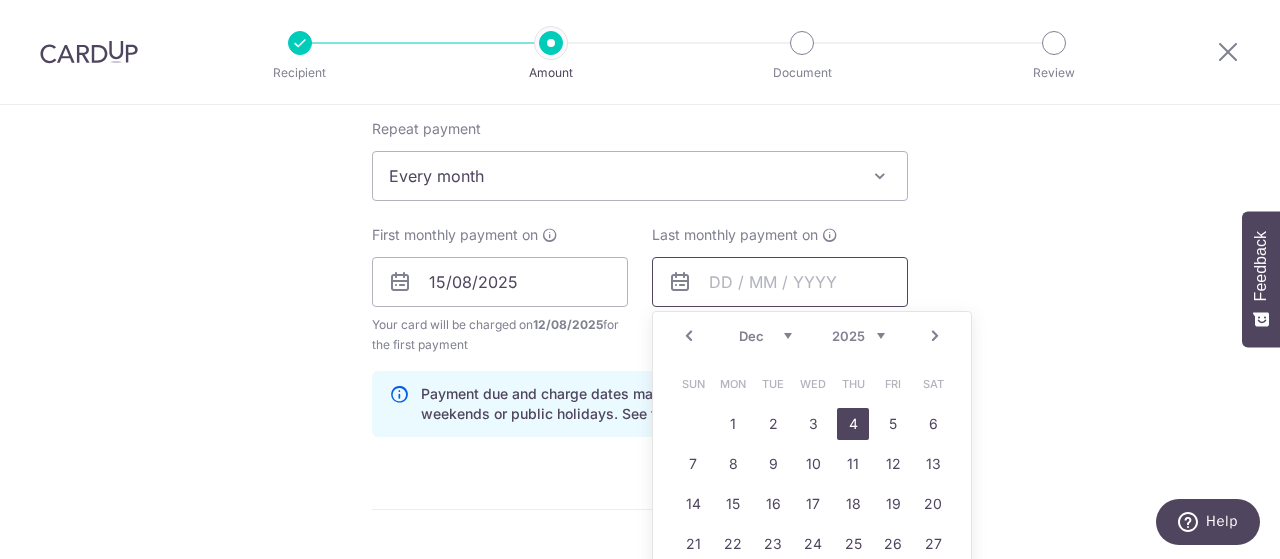 scroll, scrollTop: 1000, scrollLeft: 0, axis: vertical 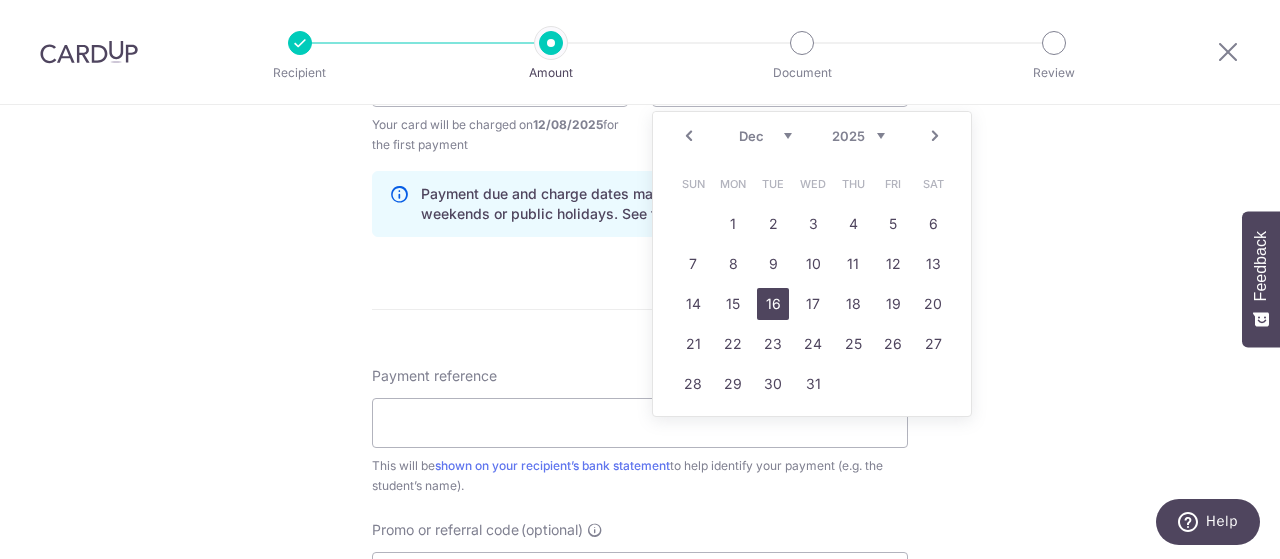 click on "16" at bounding box center (773, 304) 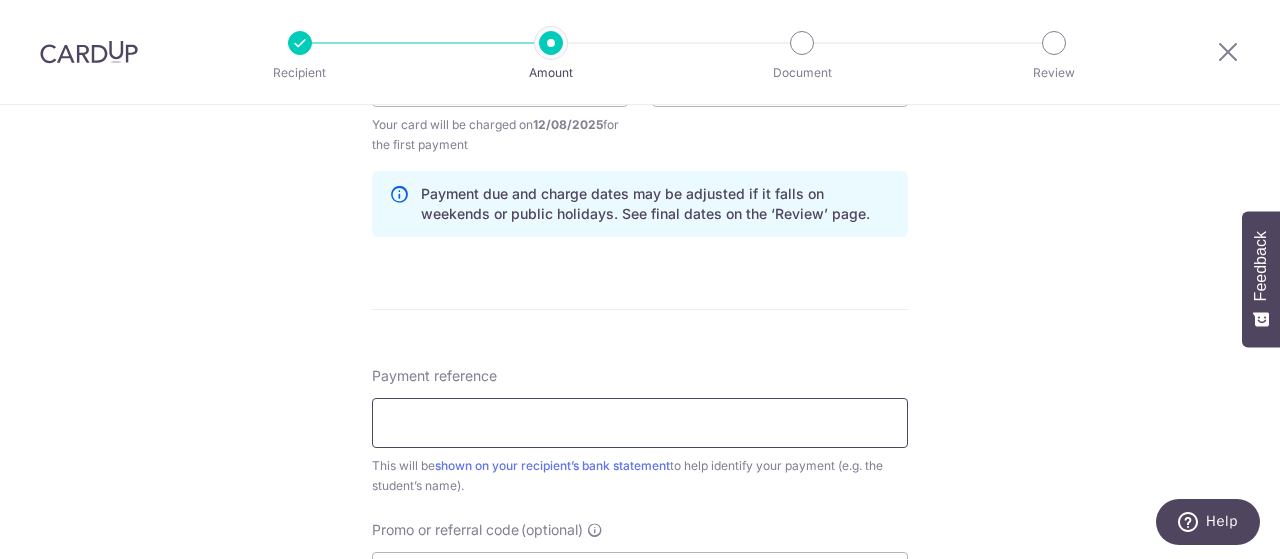click on "Payment reference" at bounding box center (640, 423) 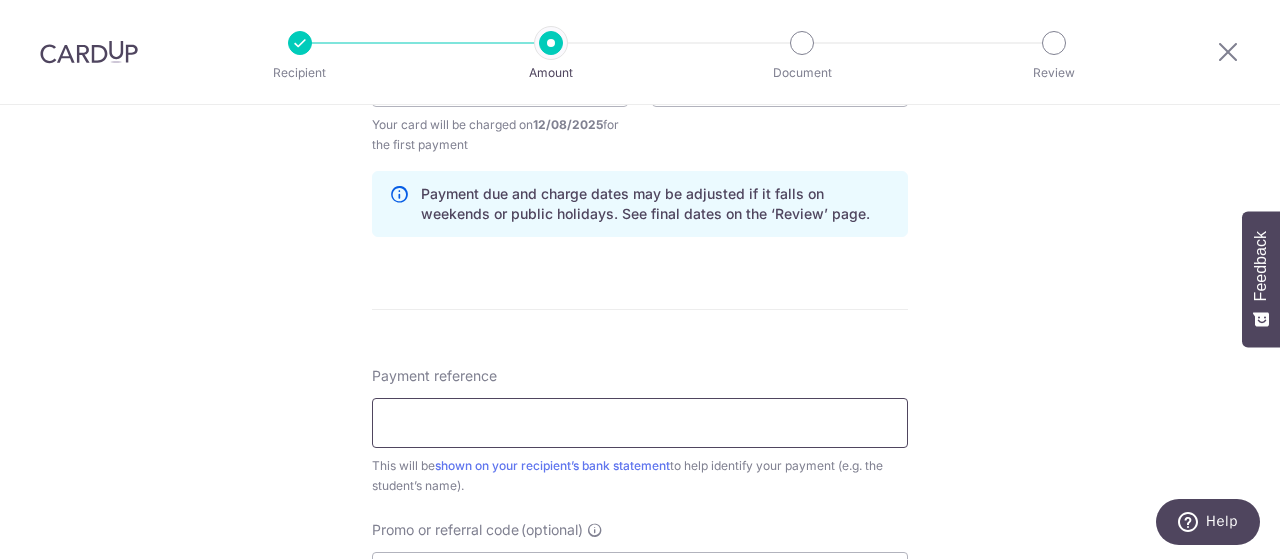 click on "Payment reference" at bounding box center [640, 423] 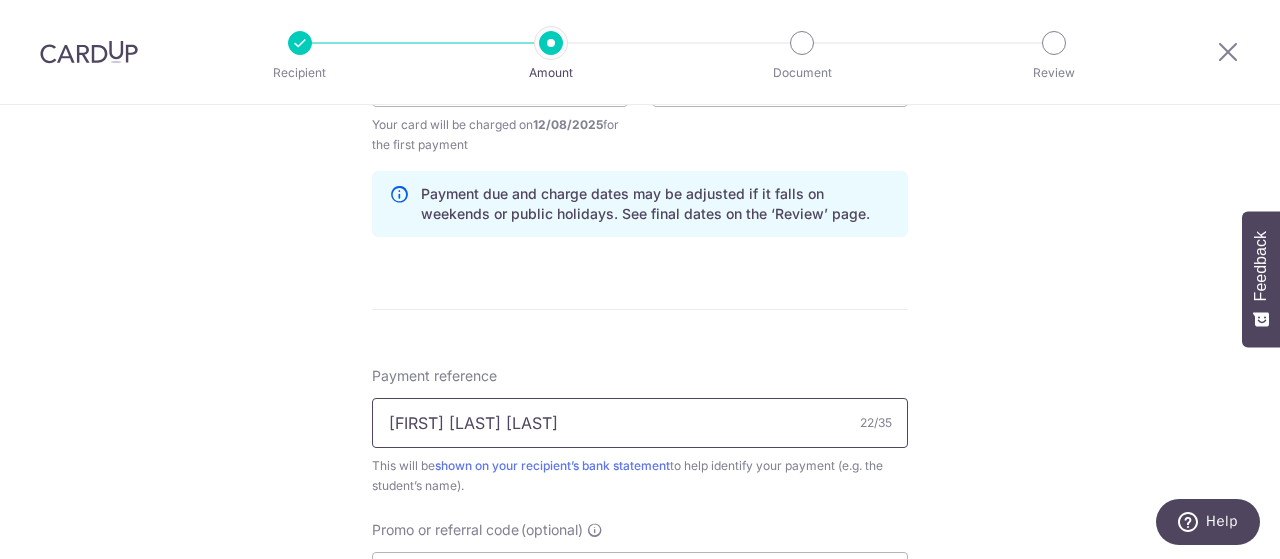 type on "[FIRST] [LAST] [FIRST] [LAST] [NUMBER] [TERM]" 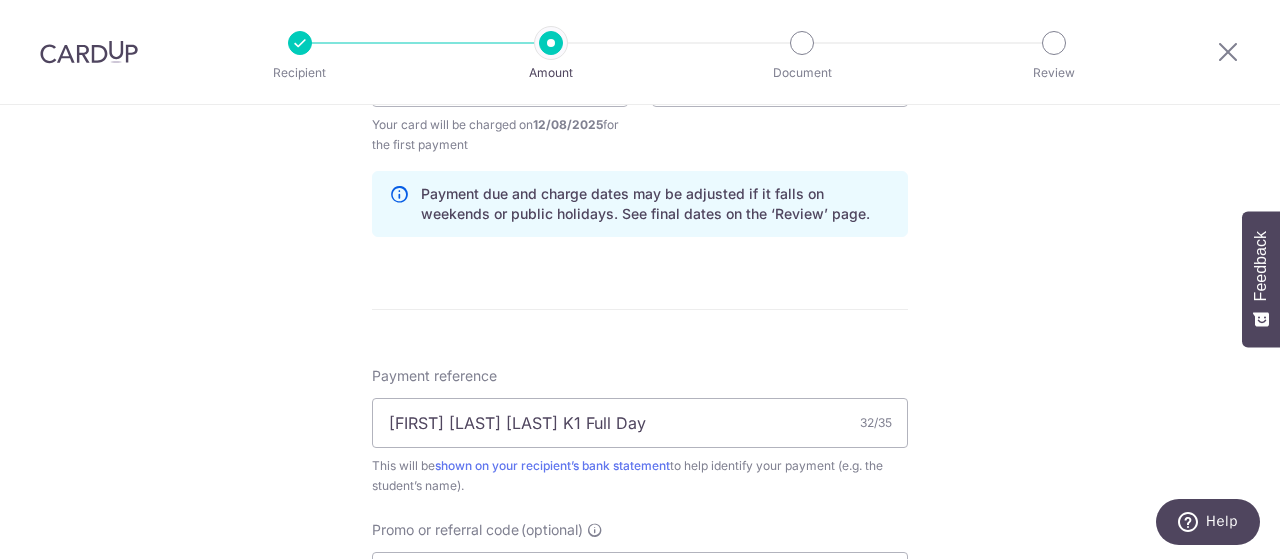 click on "Tell us more about your payment
Enter payment amount
SGD
1,531.20
1531.20
Select Card
**** 6266
Add credit card
Your Cards
**** 4075
**** 1000
**** 9011
**** 3615
**** 6266
Secure 256-bit SSL
Text
New card details" at bounding box center [640, 60] 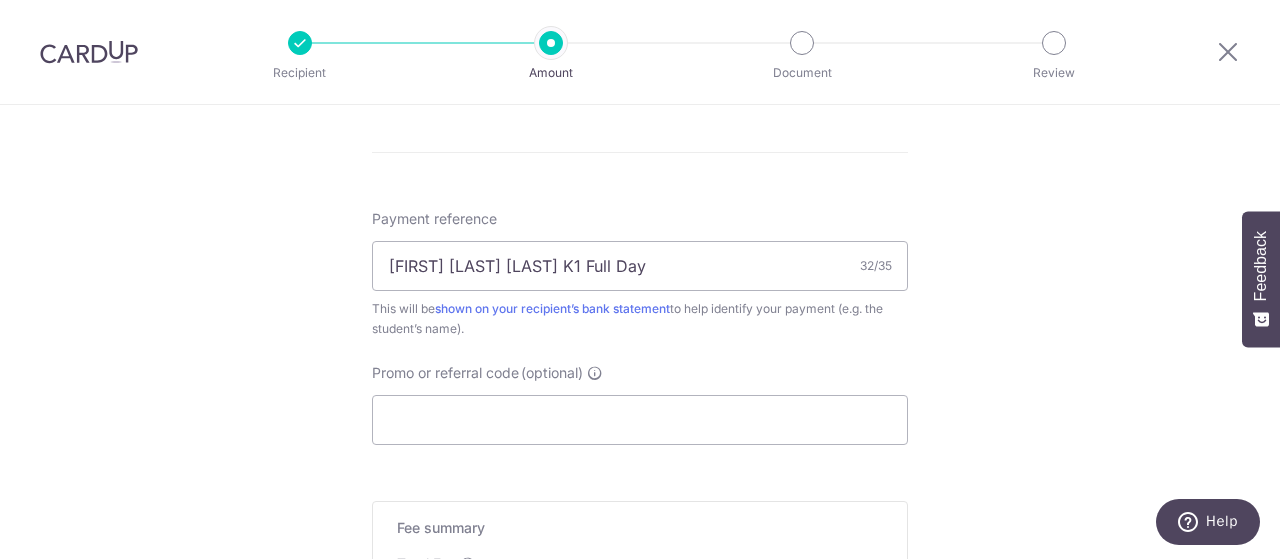 scroll, scrollTop: 1200, scrollLeft: 0, axis: vertical 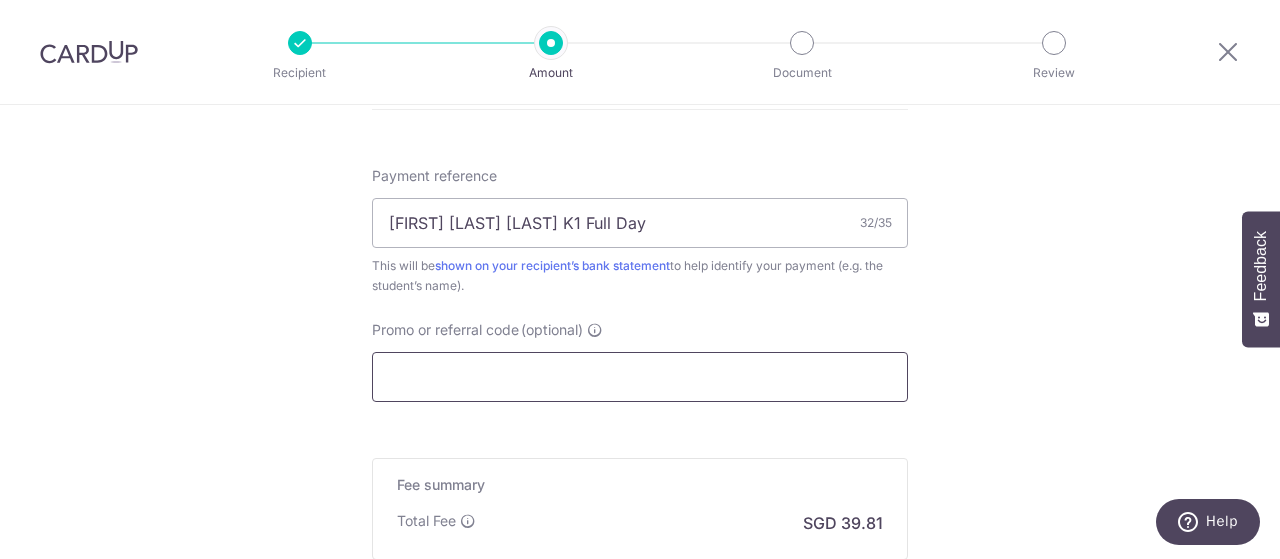 click on "Promo or referral code
(optional)" at bounding box center [640, 377] 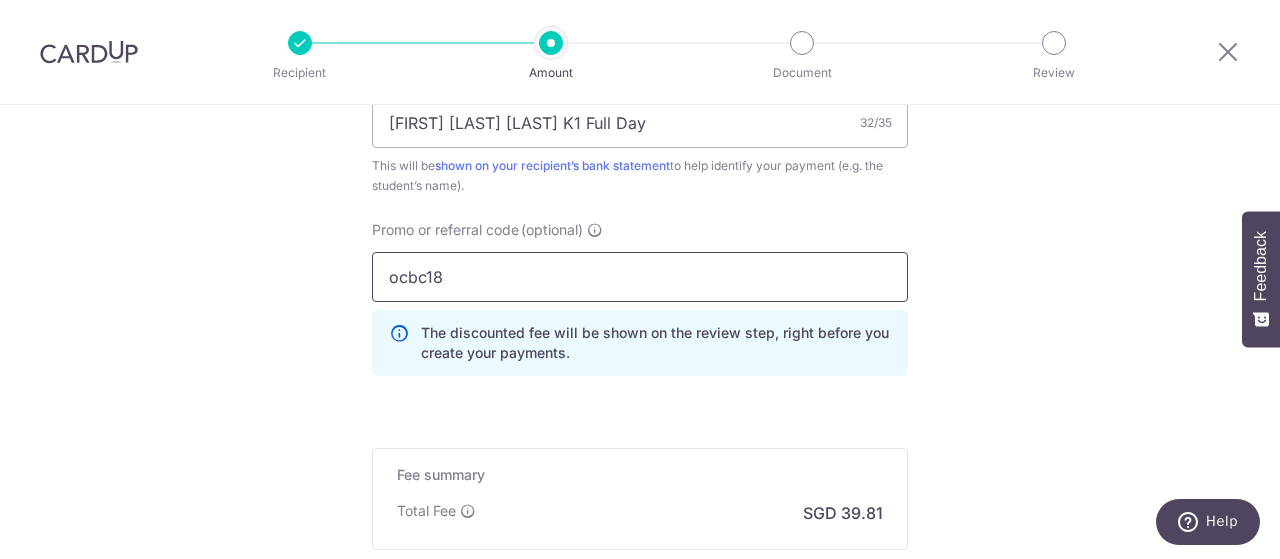 type on "ocbc18" 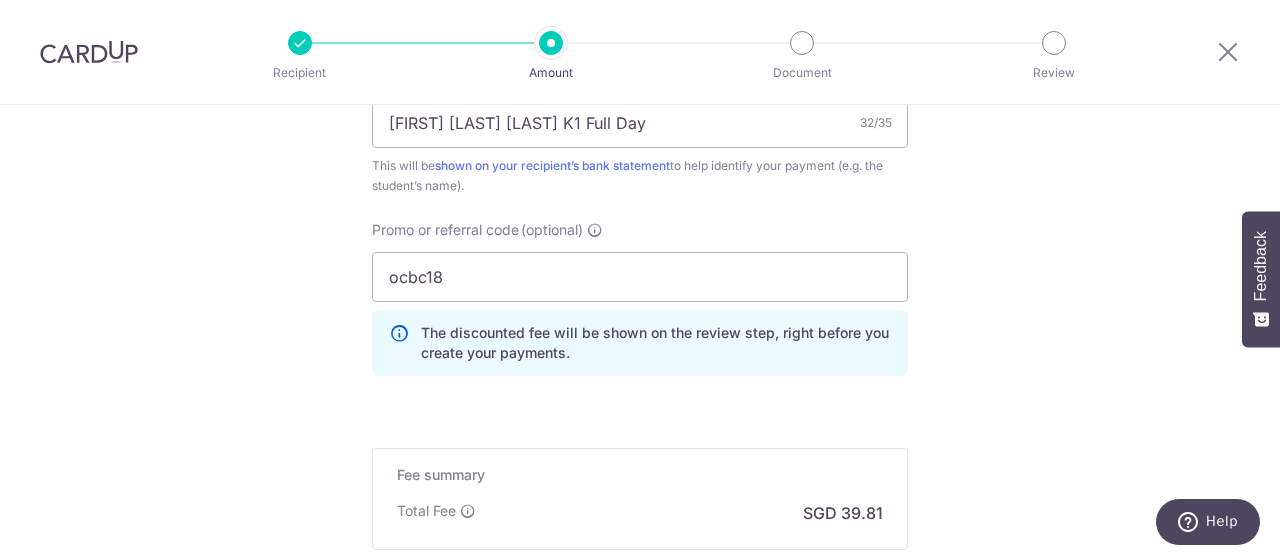 click on "Promo or referral code
(optional)
ocbc18
The discounted fee will be shown on the review step, right before you create your payments.
Add" at bounding box center (640, 306) 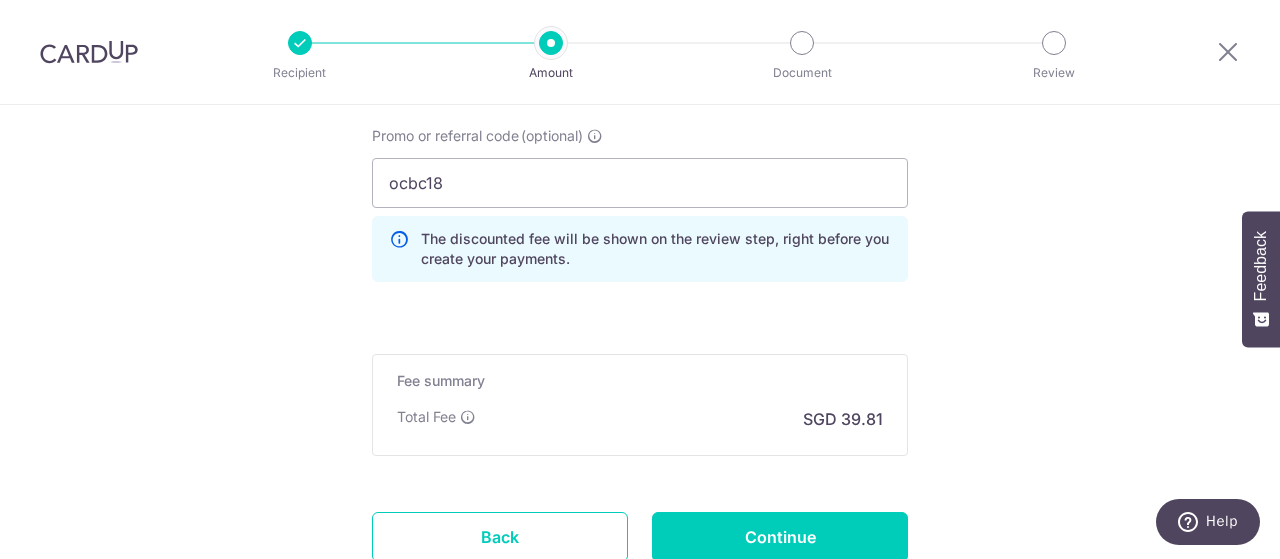scroll, scrollTop: 1500, scrollLeft: 0, axis: vertical 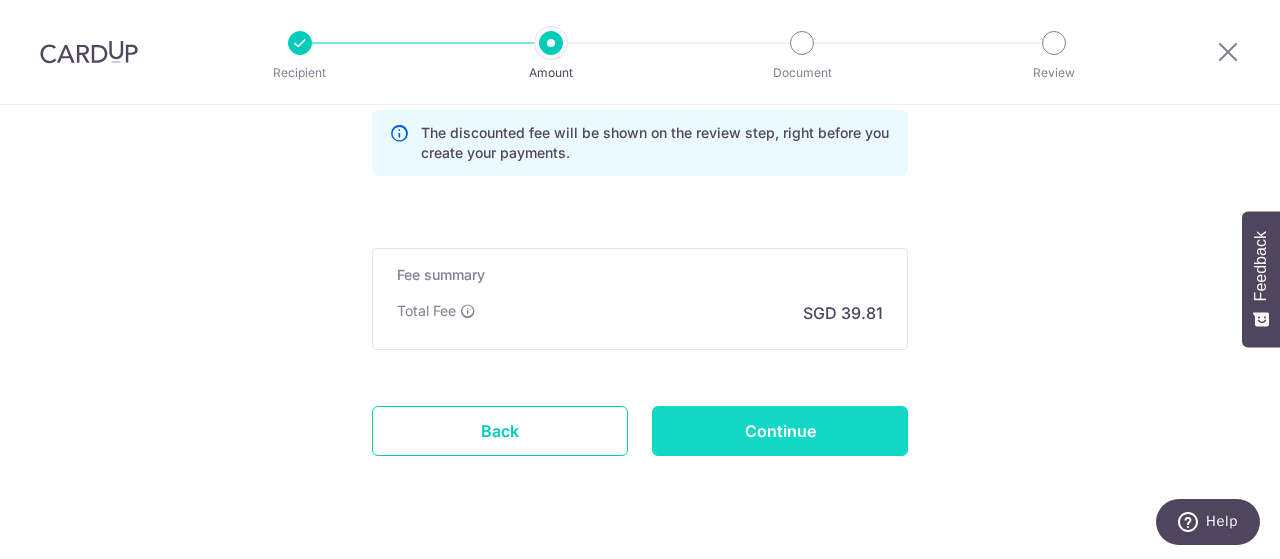 click on "Continue" at bounding box center (780, 431) 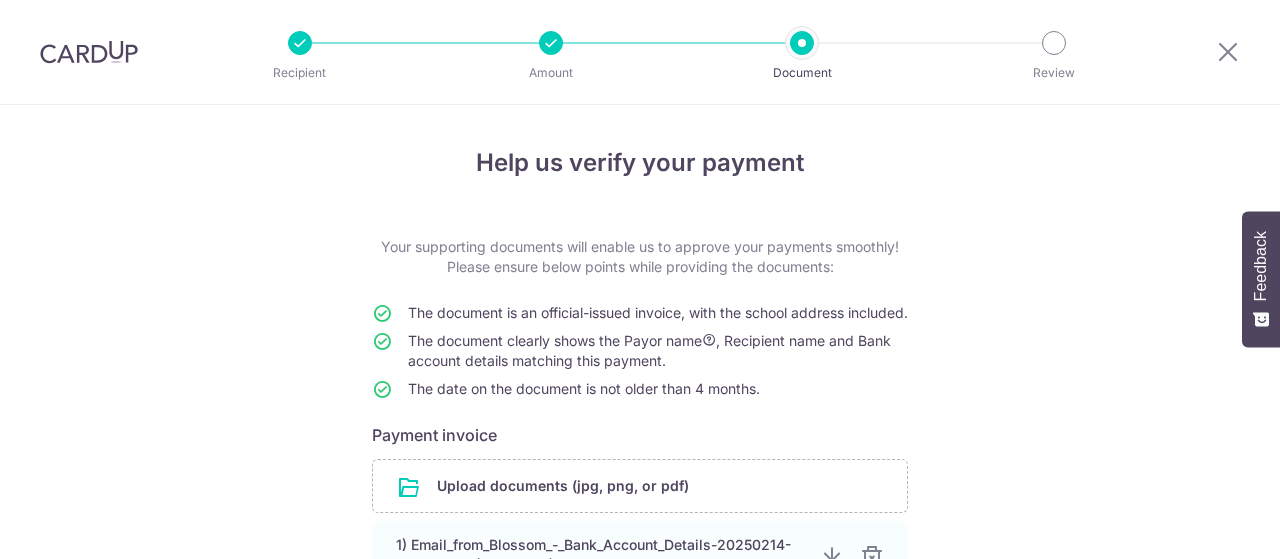 scroll, scrollTop: 0, scrollLeft: 0, axis: both 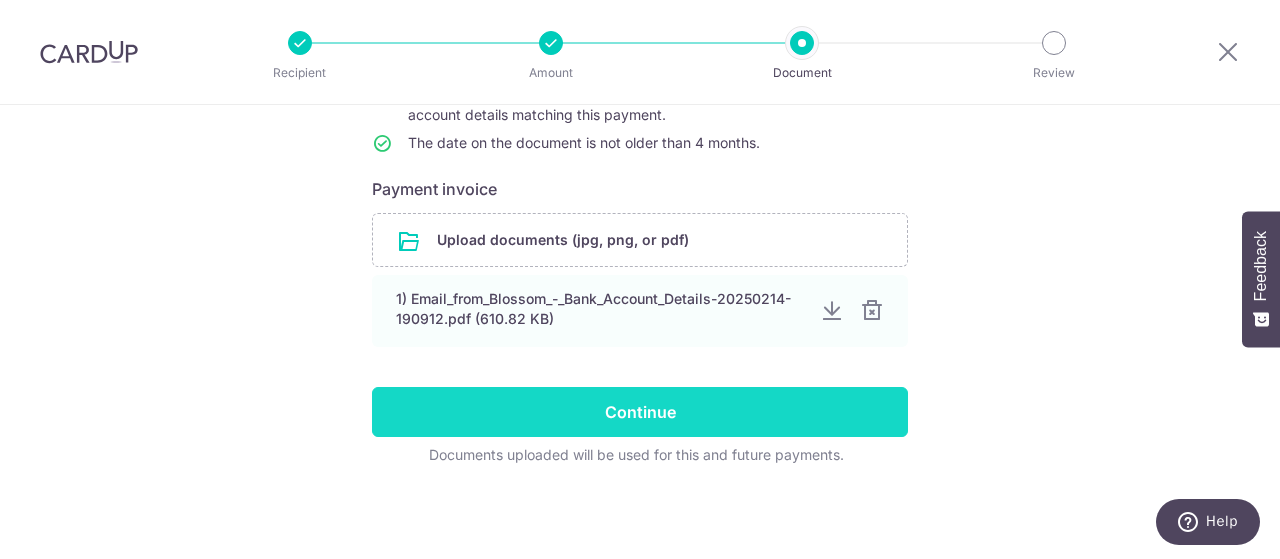 click on "Continue" at bounding box center [640, 412] 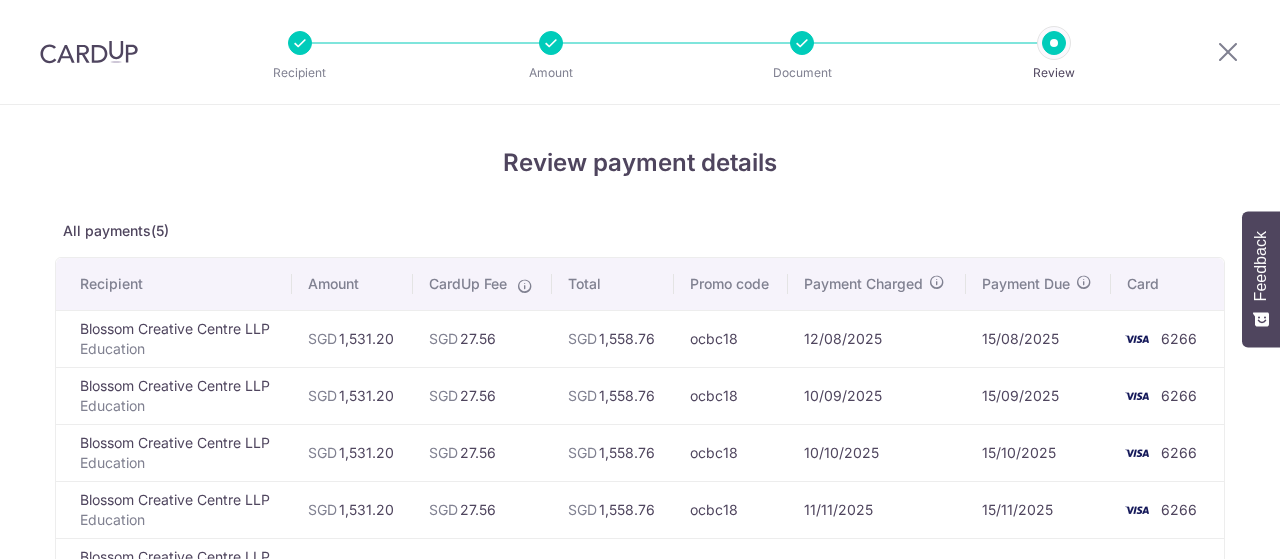 scroll, scrollTop: 0, scrollLeft: 0, axis: both 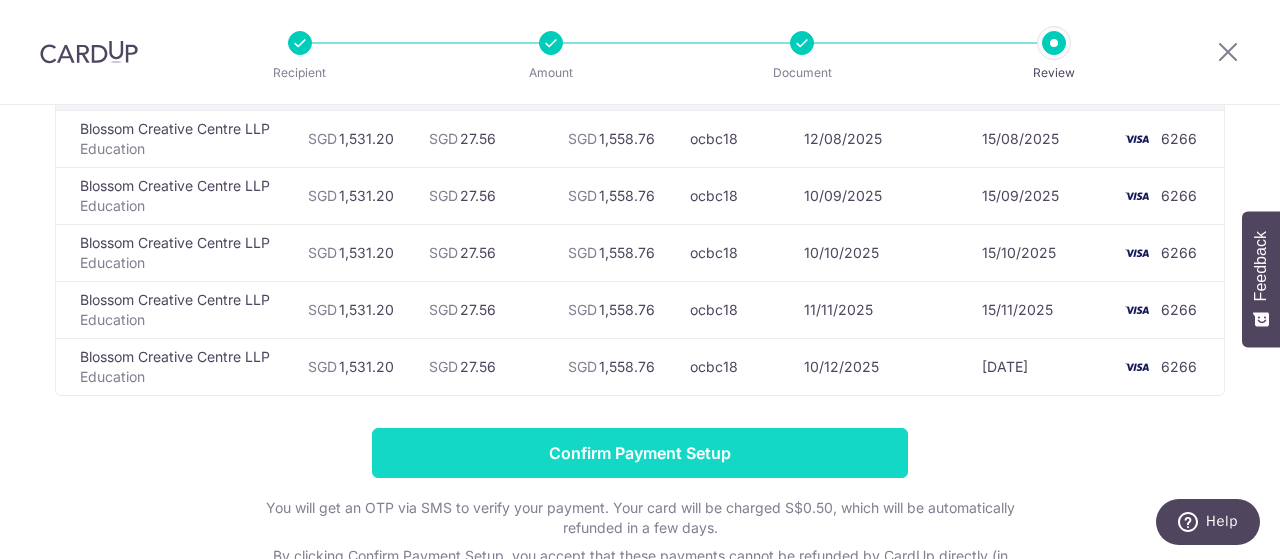click on "Confirm Payment Setup" at bounding box center (640, 453) 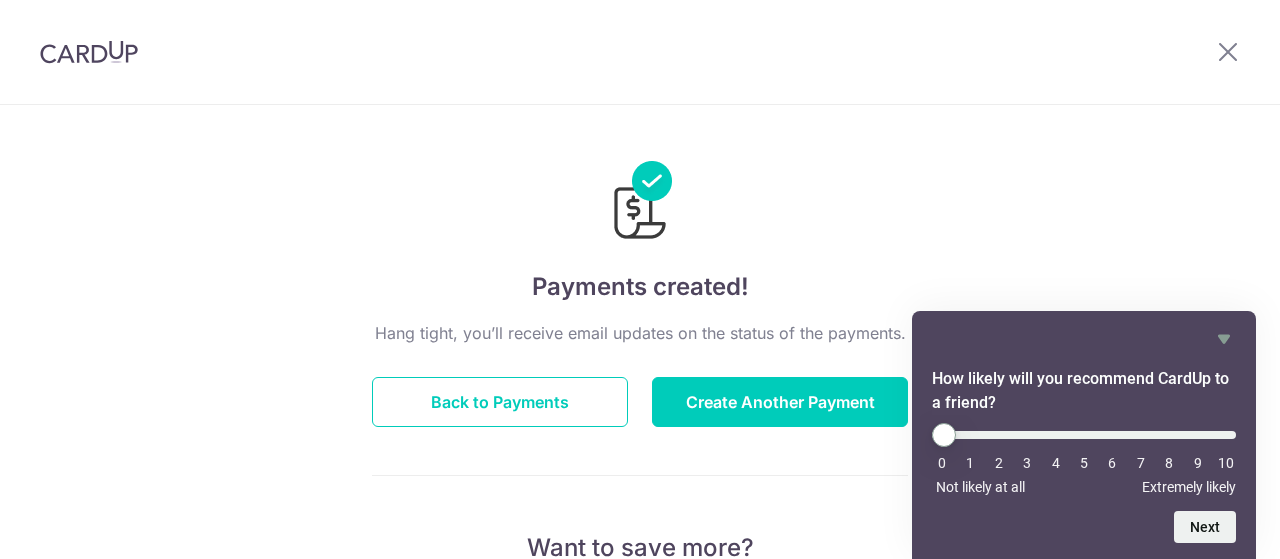 scroll, scrollTop: 0, scrollLeft: 0, axis: both 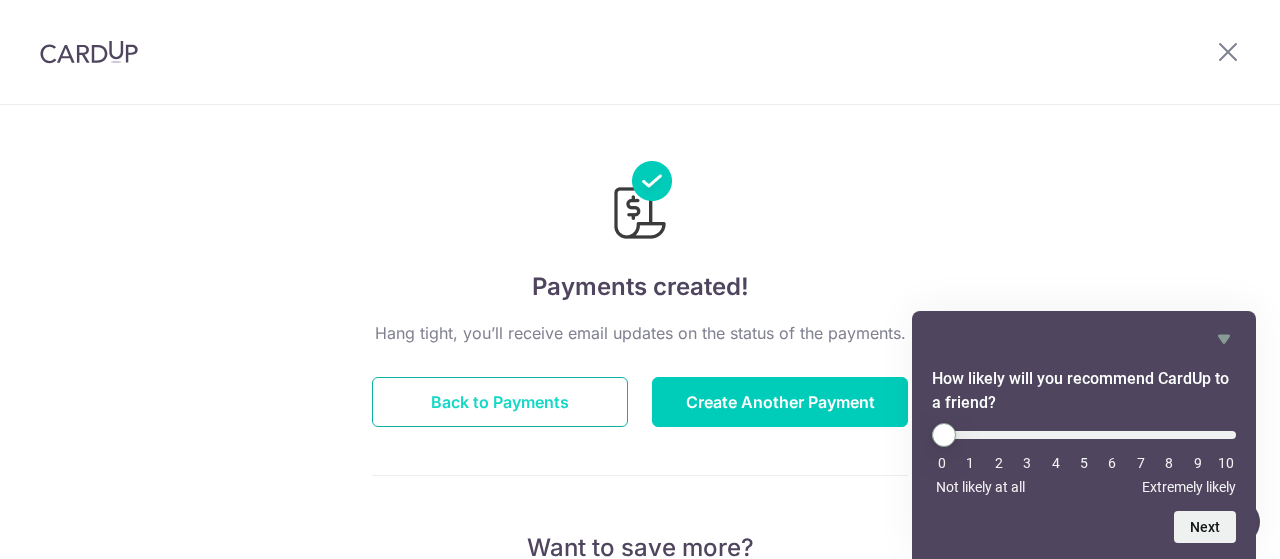 click on "Back to Payments" at bounding box center [500, 402] 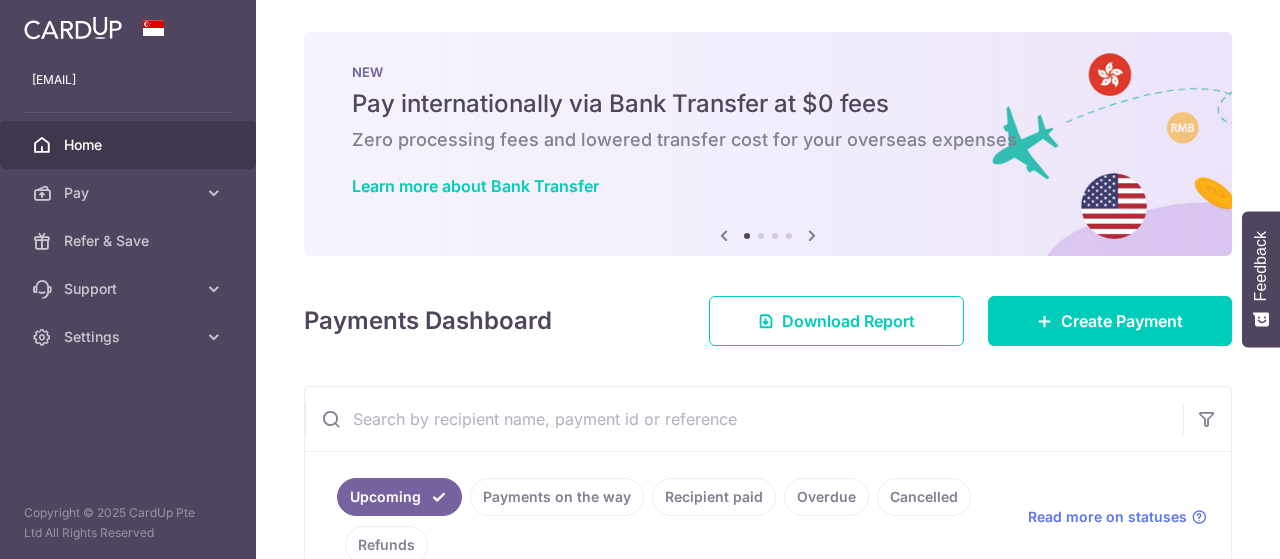 scroll, scrollTop: 0, scrollLeft: 0, axis: both 